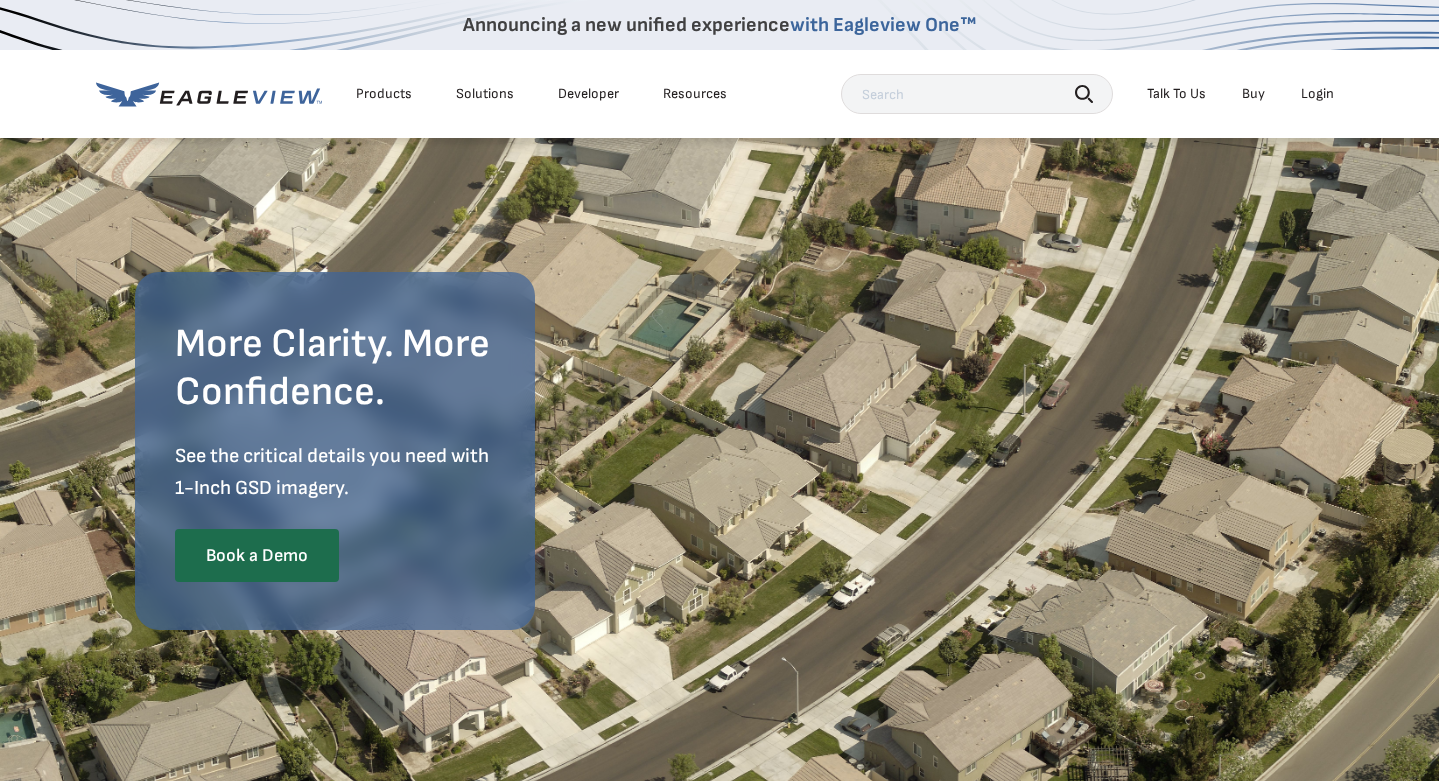 scroll, scrollTop: 2246, scrollLeft: 0, axis: vertical 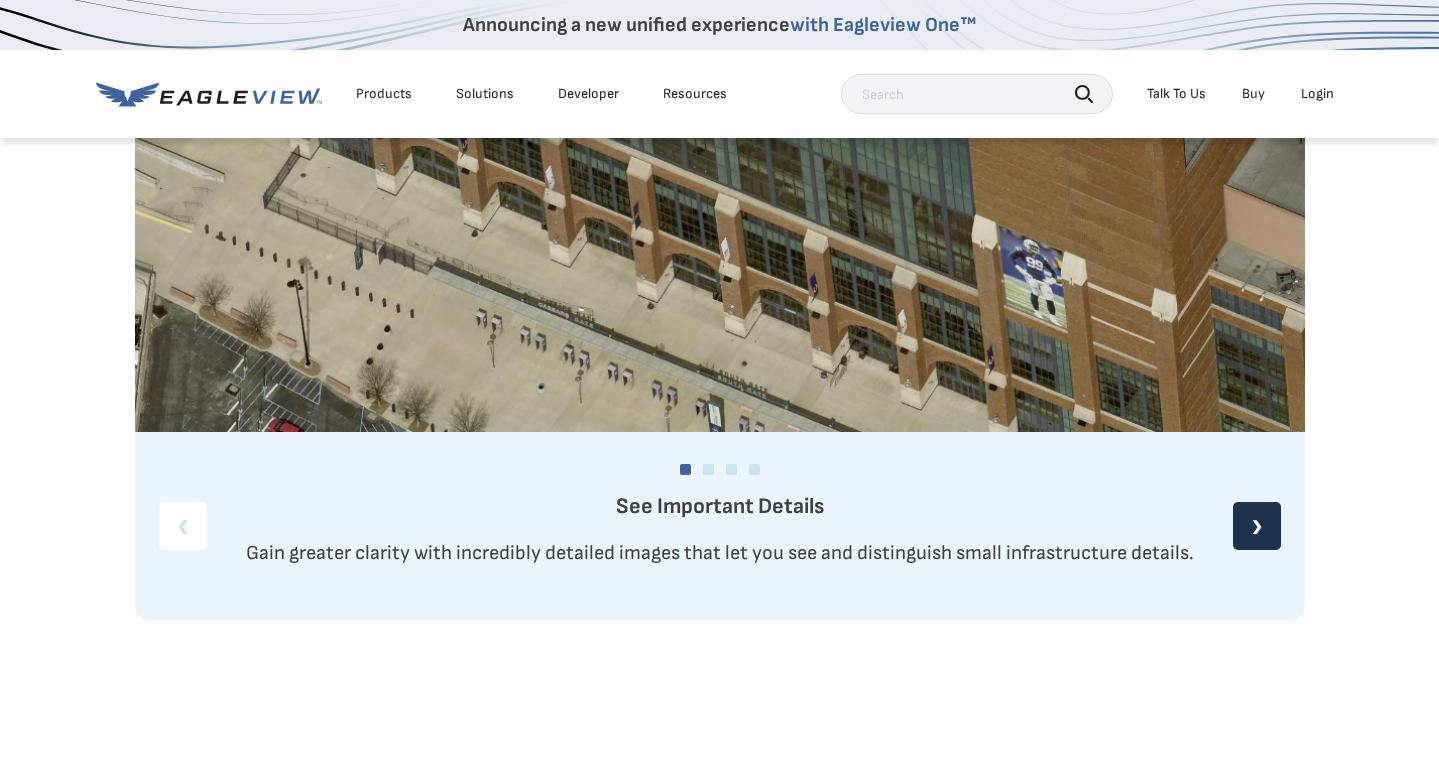 click on "❯" at bounding box center (1257, 526) 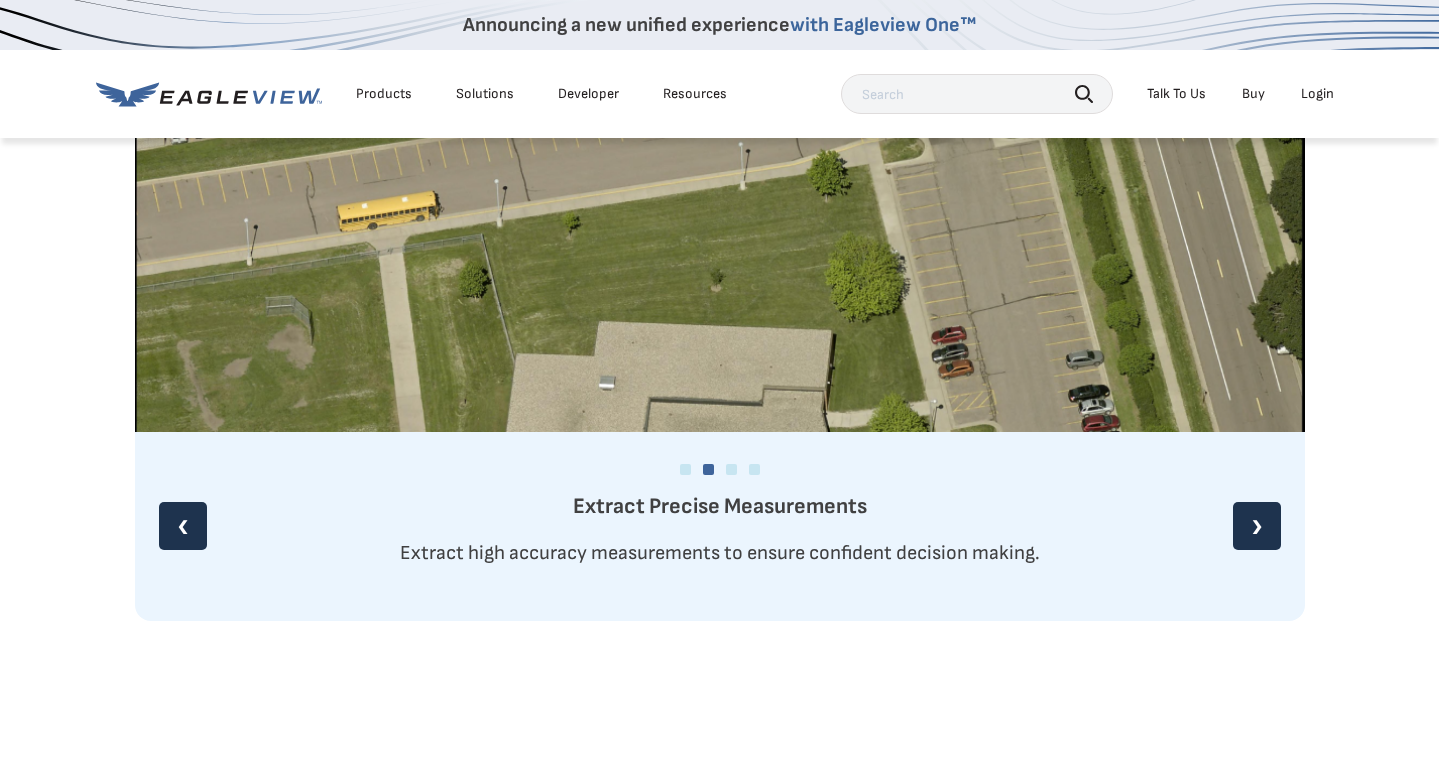 click on "❯" at bounding box center (1257, 526) 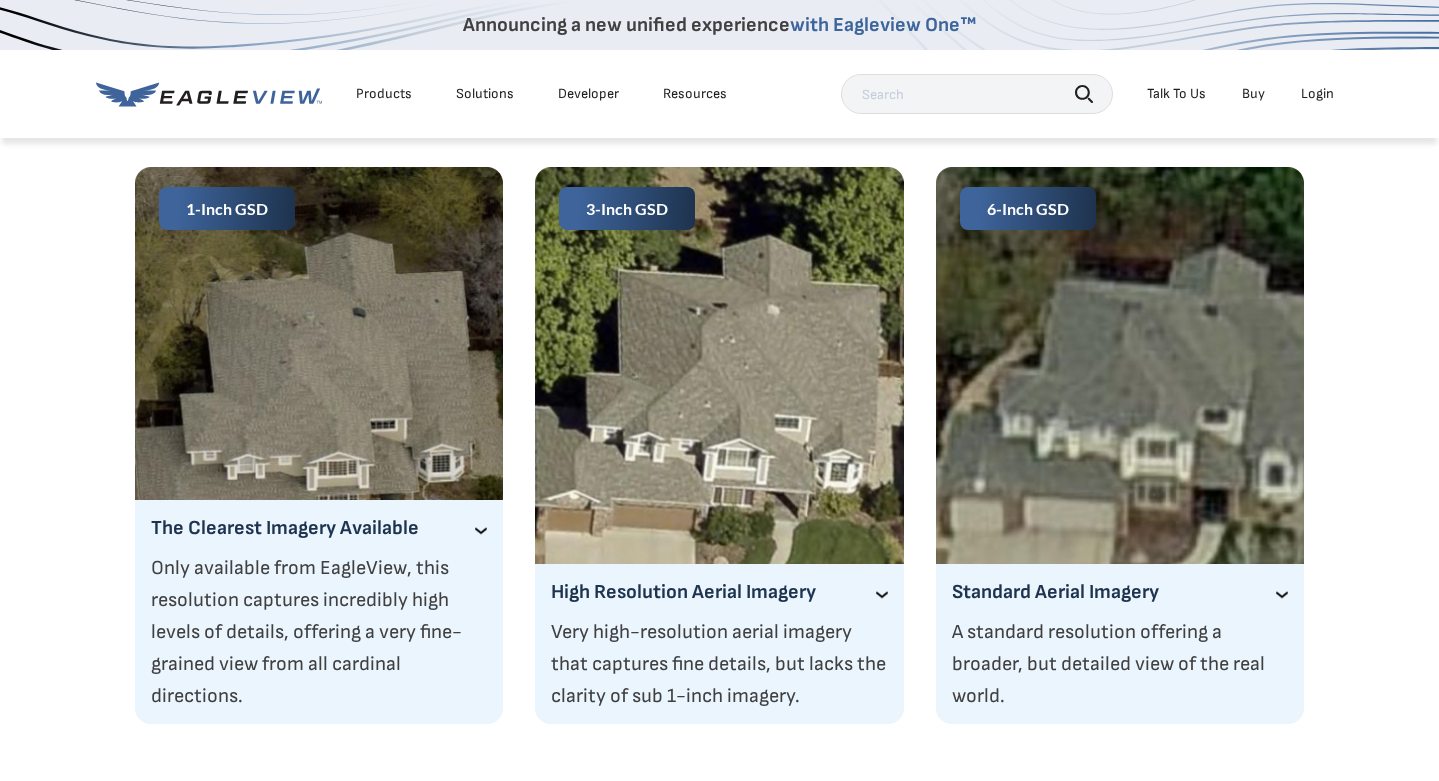 scroll, scrollTop: 3246, scrollLeft: 0, axis: vertical 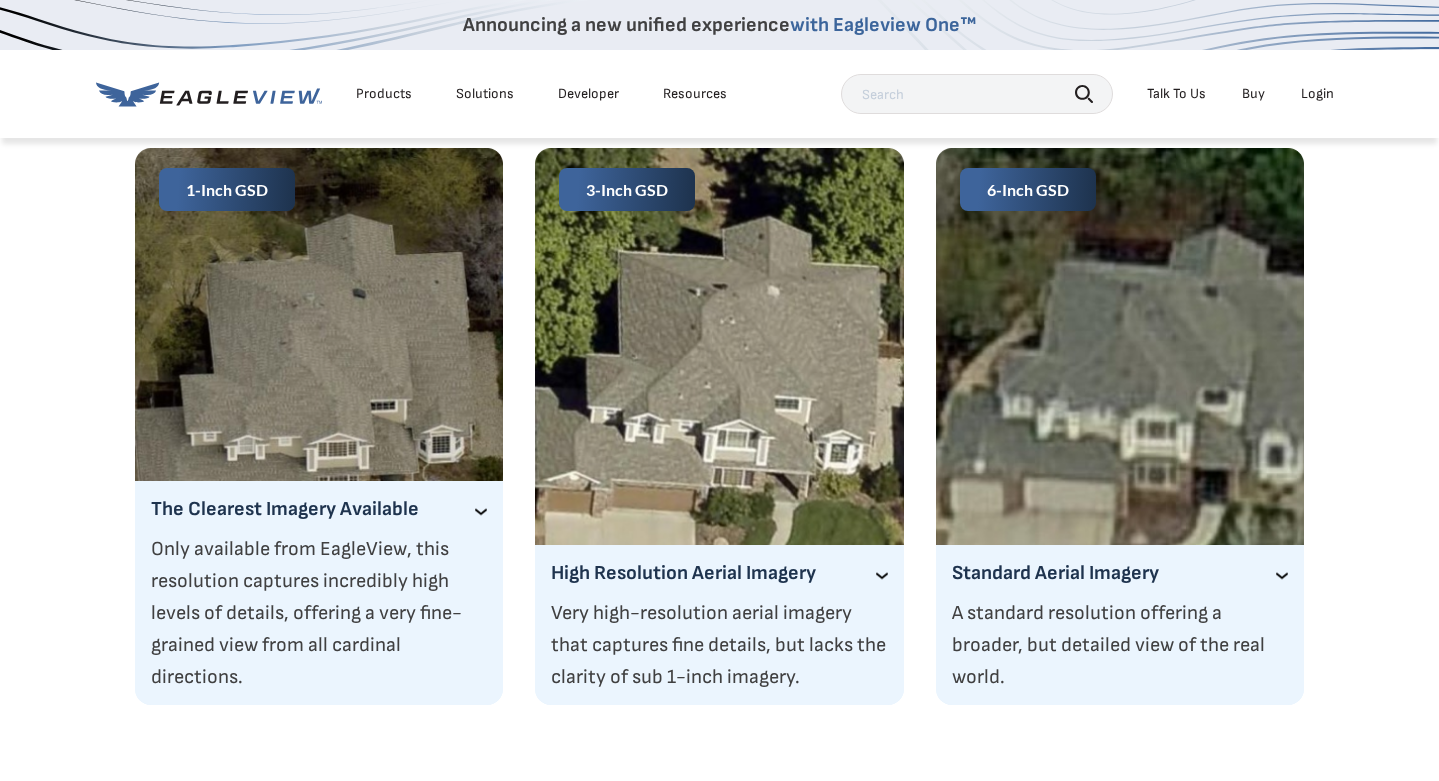 click on "The Clearest Imagery Available" at bounding box center [319, 509] 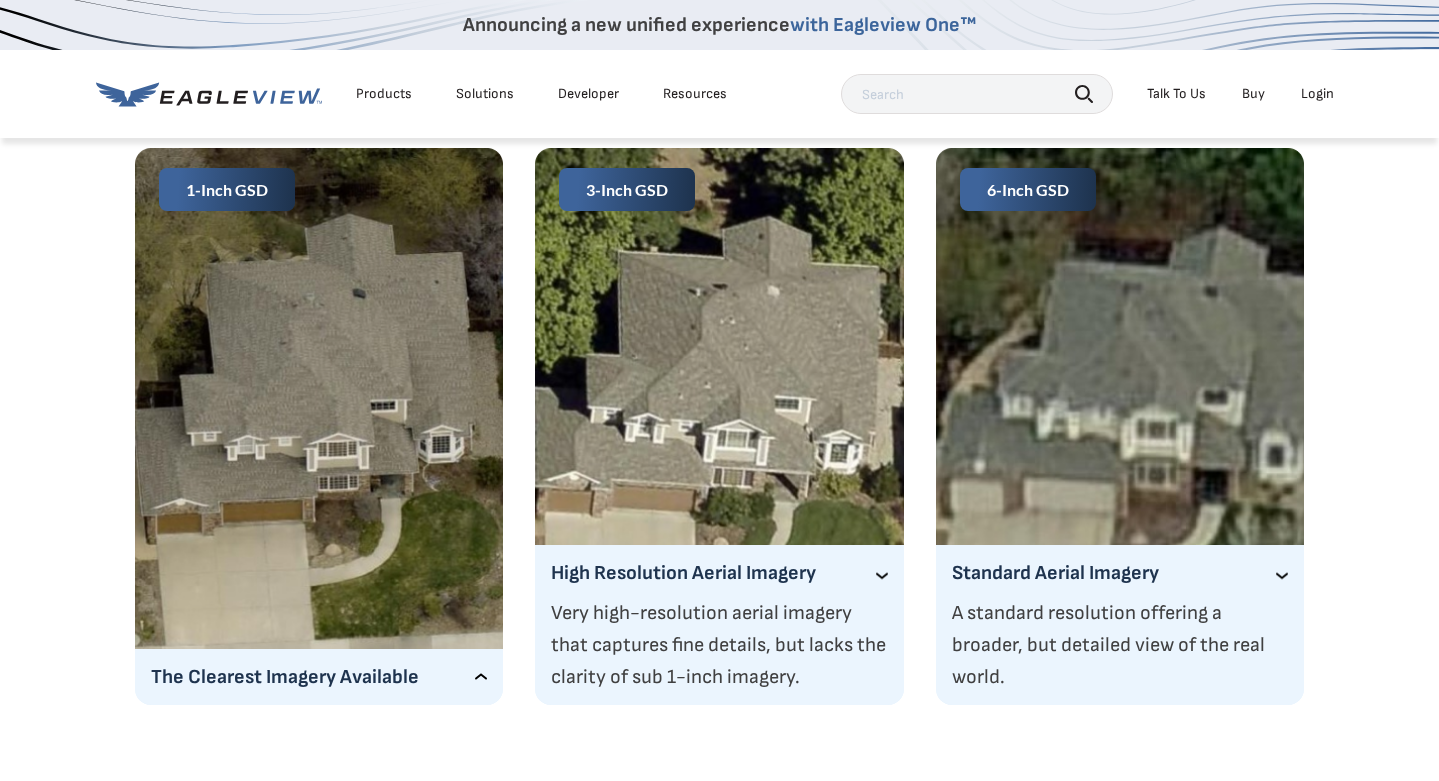 click on "The Clearest Imagery Available" at bounding box center (319, 677) 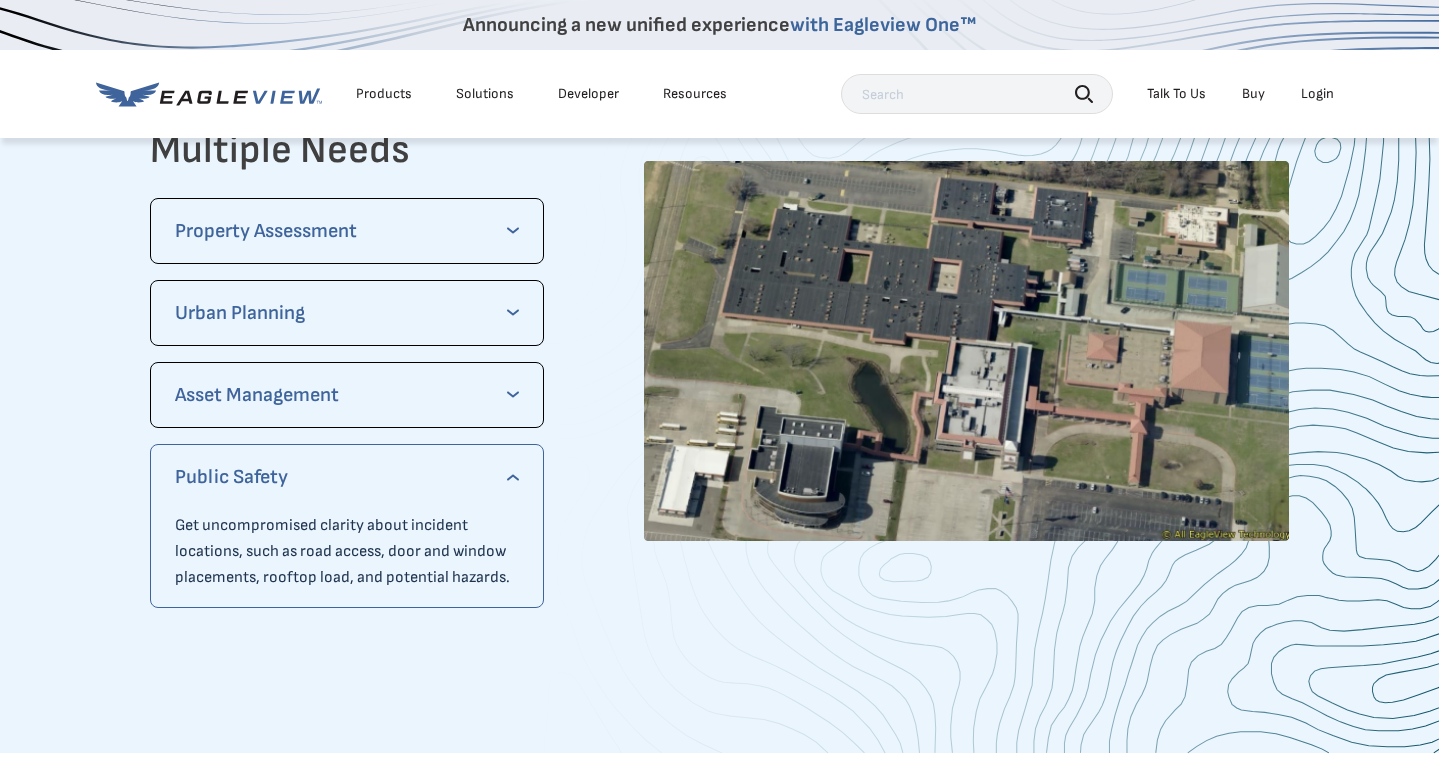 scroll, scrollTop: 4108, scrollLeft: 0, axis: vertical 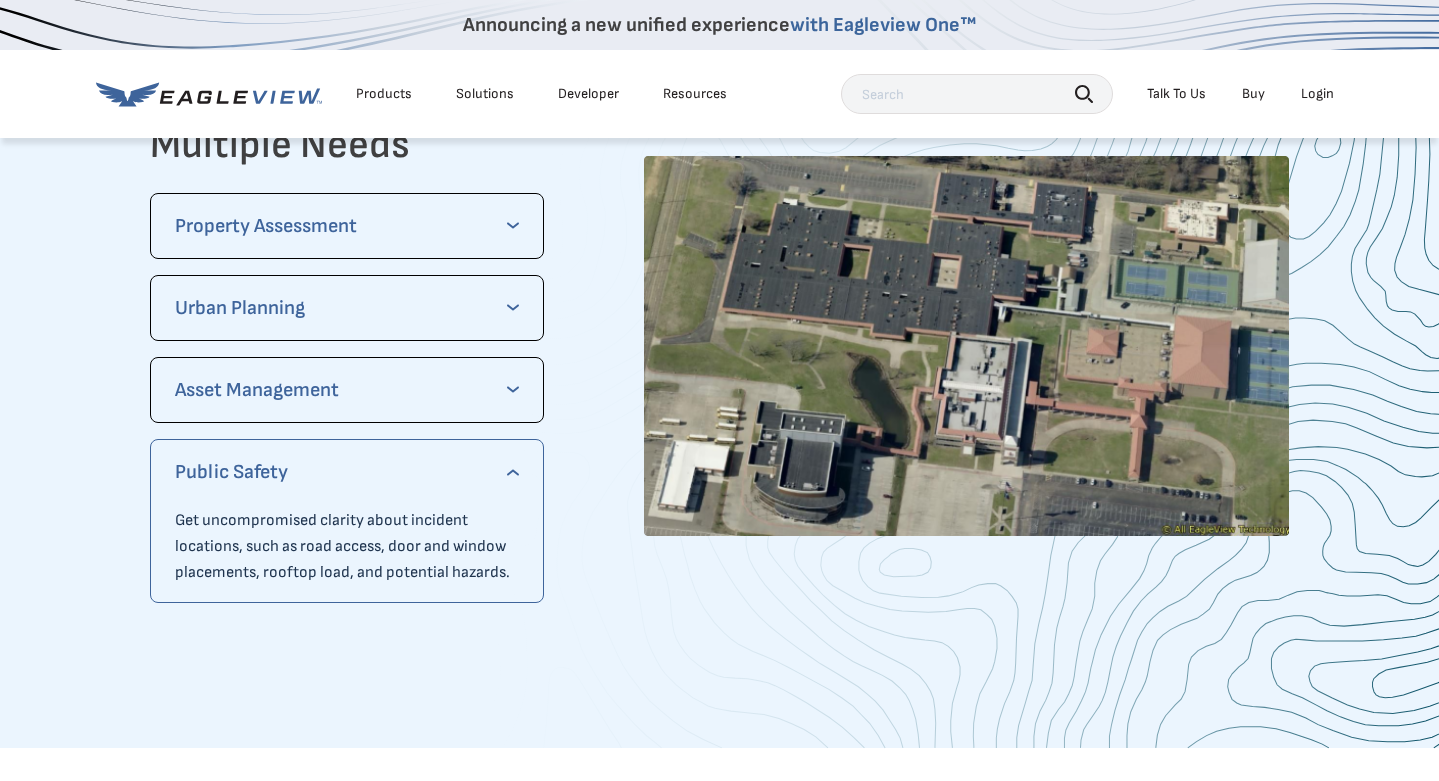 click on "Property Assessment" at bounding box center [347, 226] 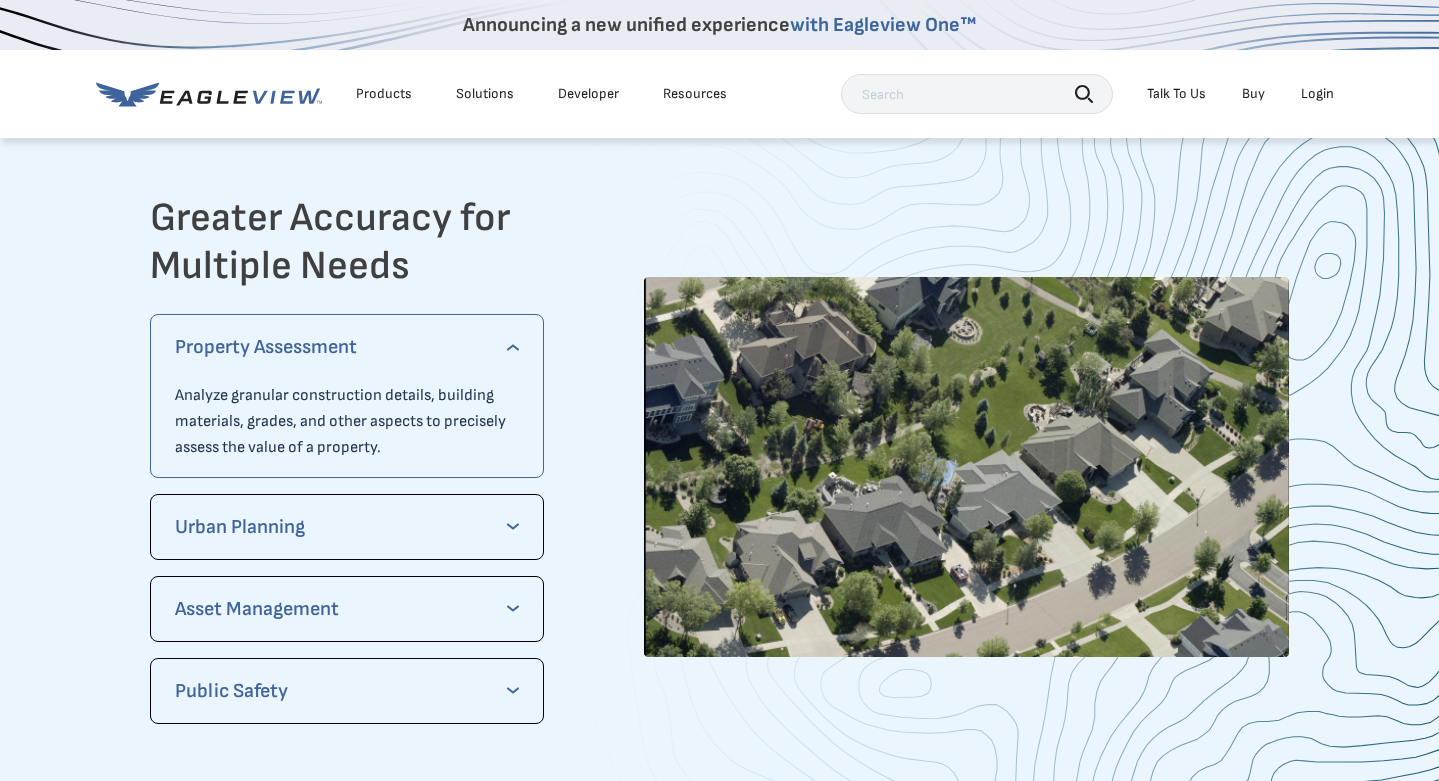 scroll, scrollTop: 3995, scrollLeft: 0, axis: vertical 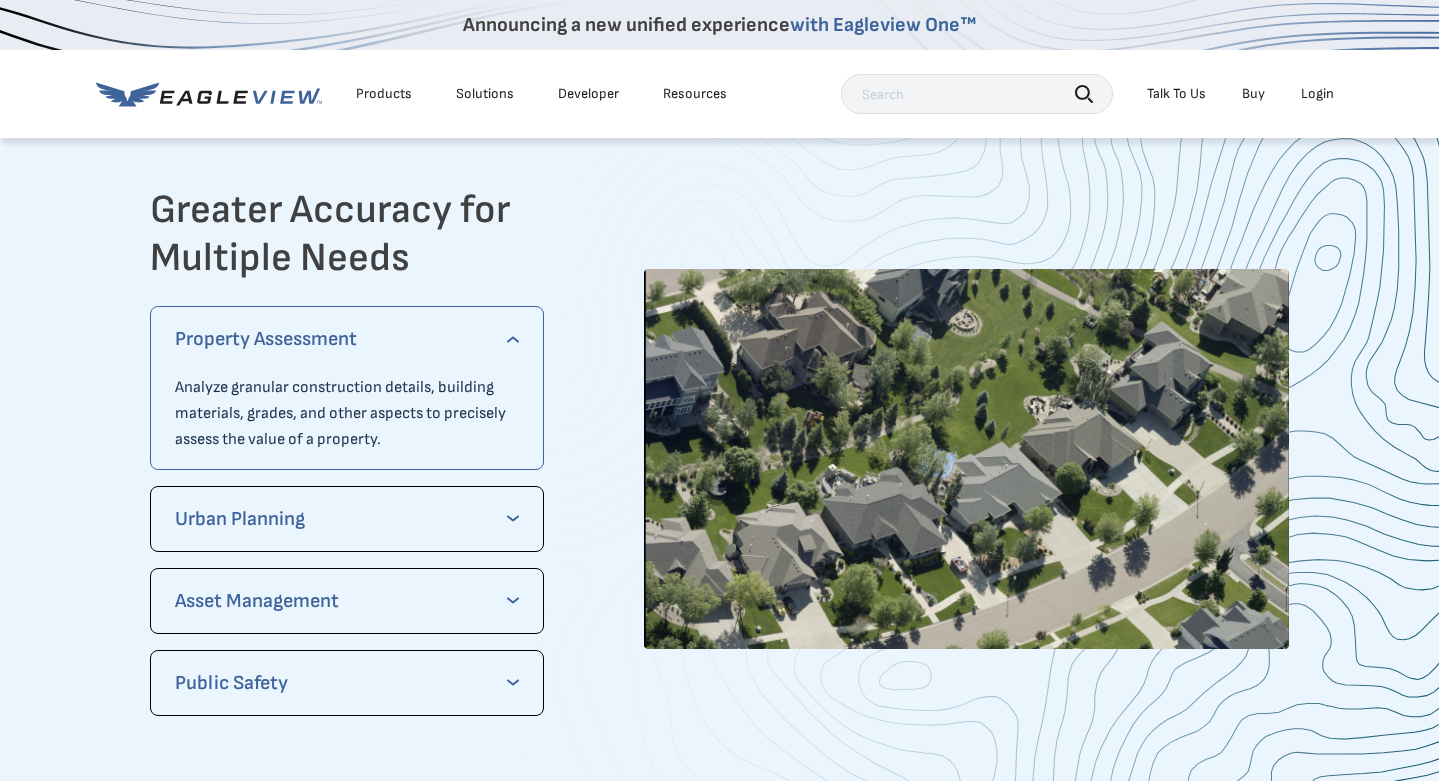click on "Property Assessment" at bounding box center (347, 339) 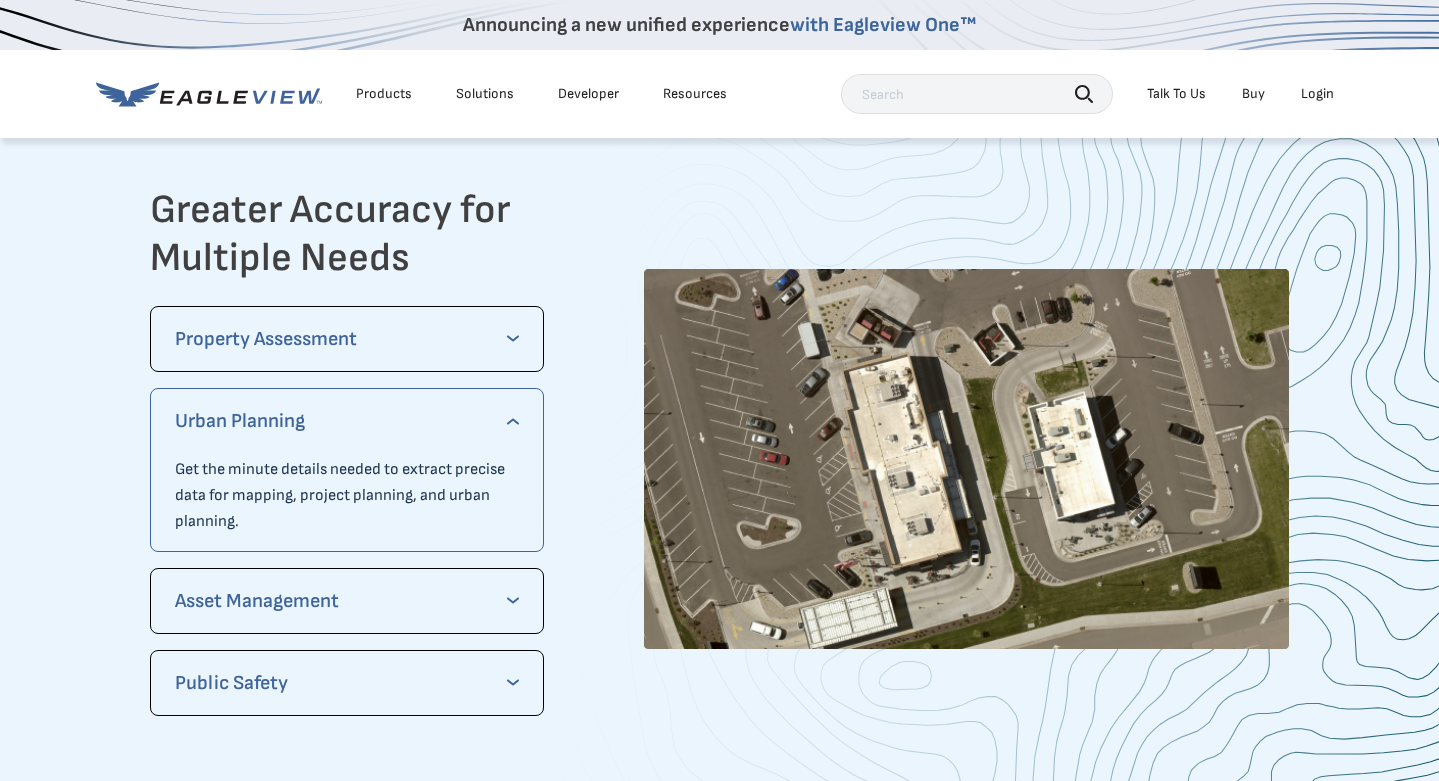click on "Urban Planning" at bounding box center (347, 421) 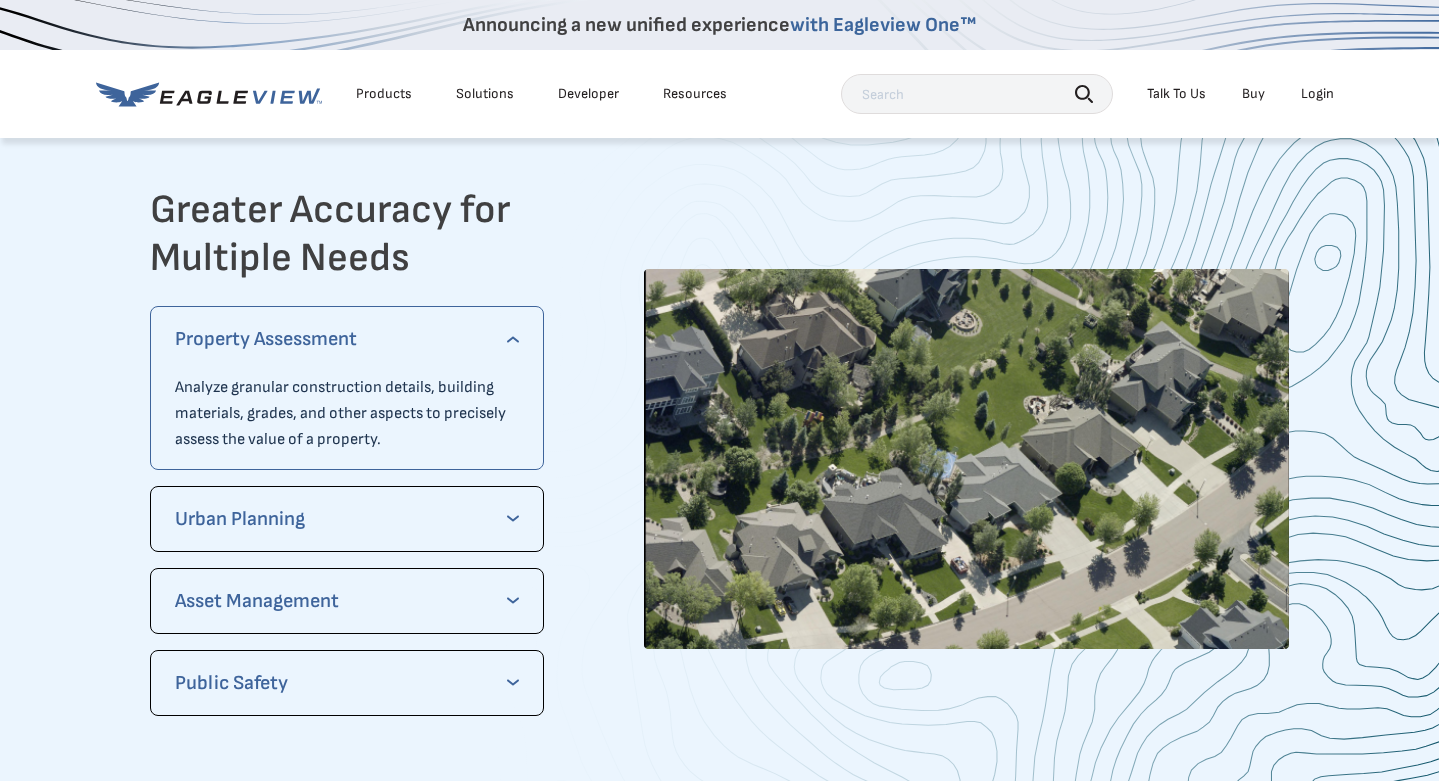 click on "Urban Planning" at bounding box center (347, 519) 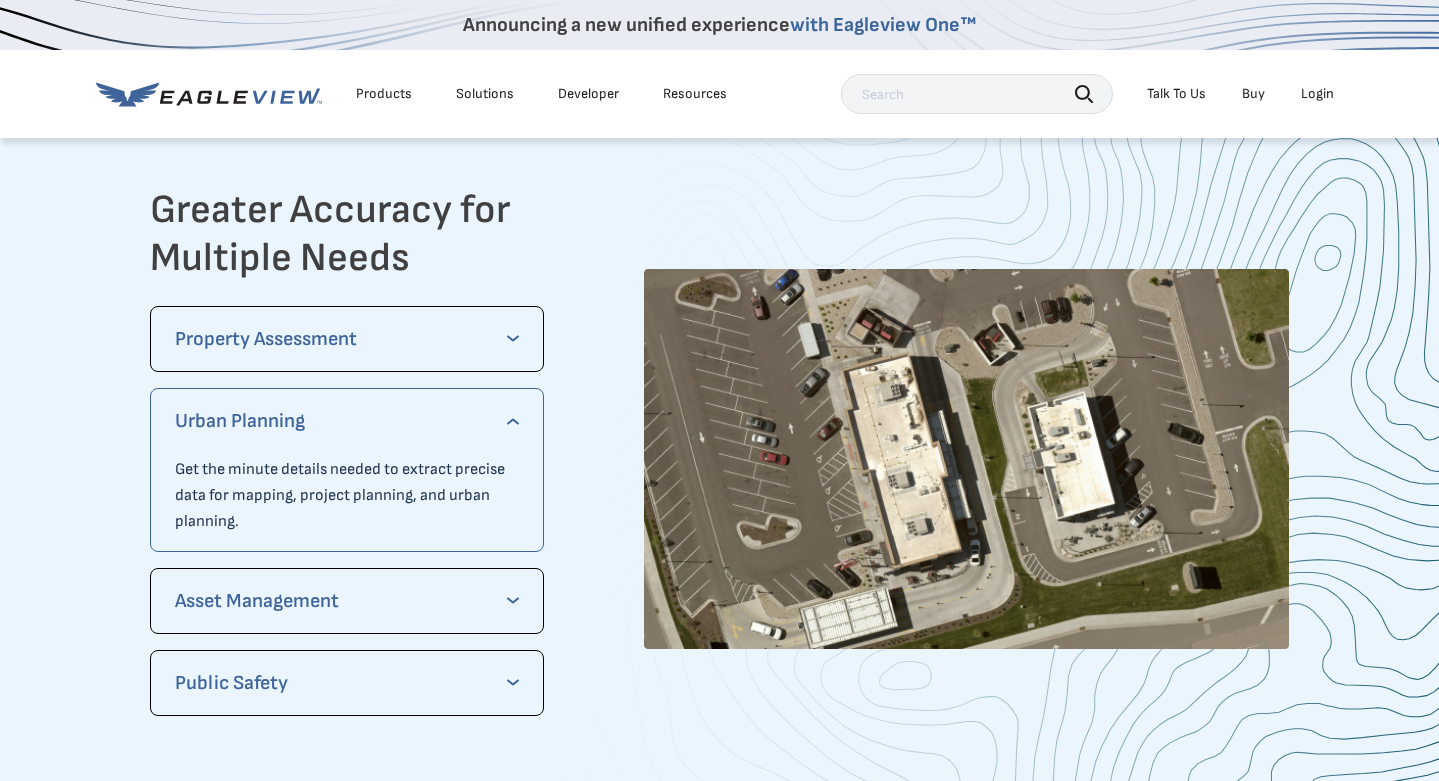 click on "Asset Management" at bounding box center (347, 601) 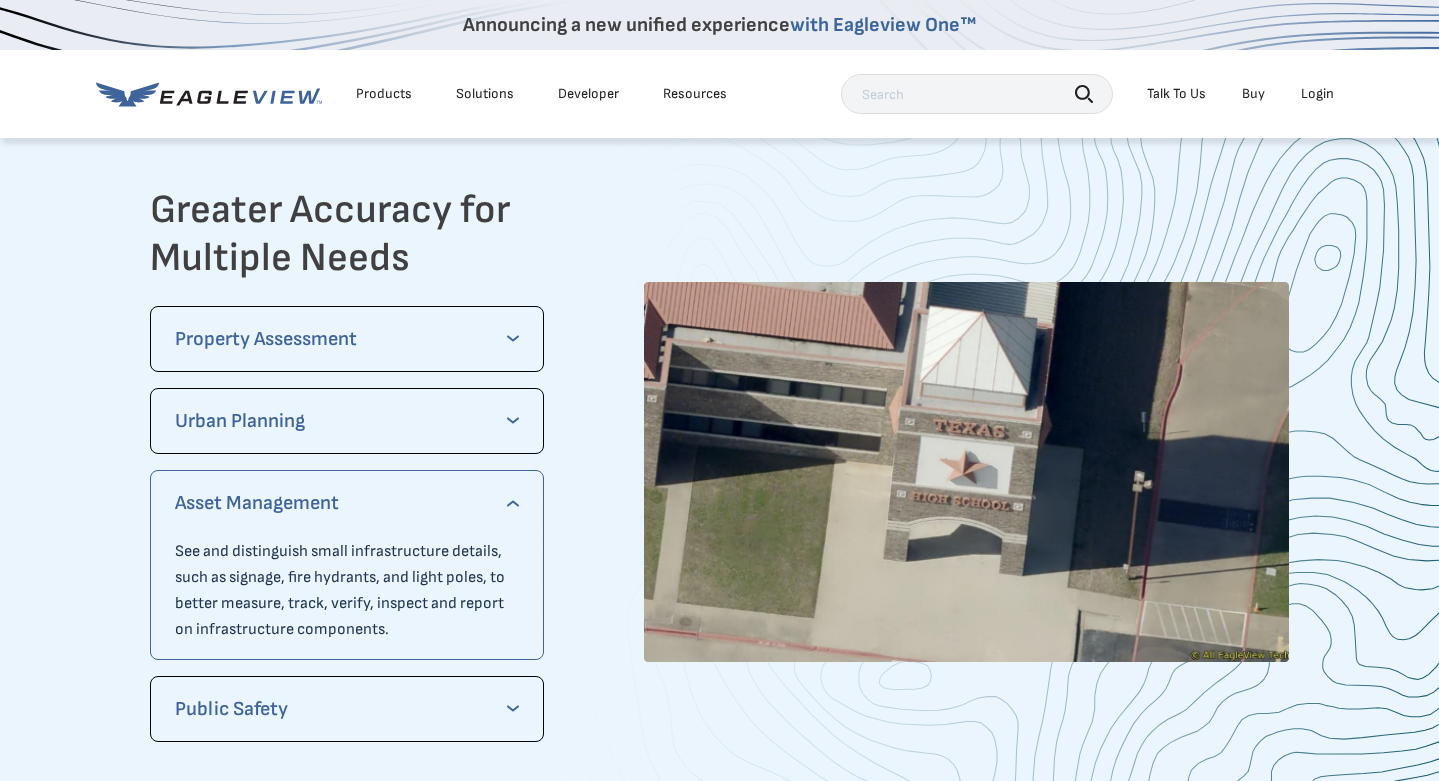 click on "Public Safety" at bounding box center [347, 709] 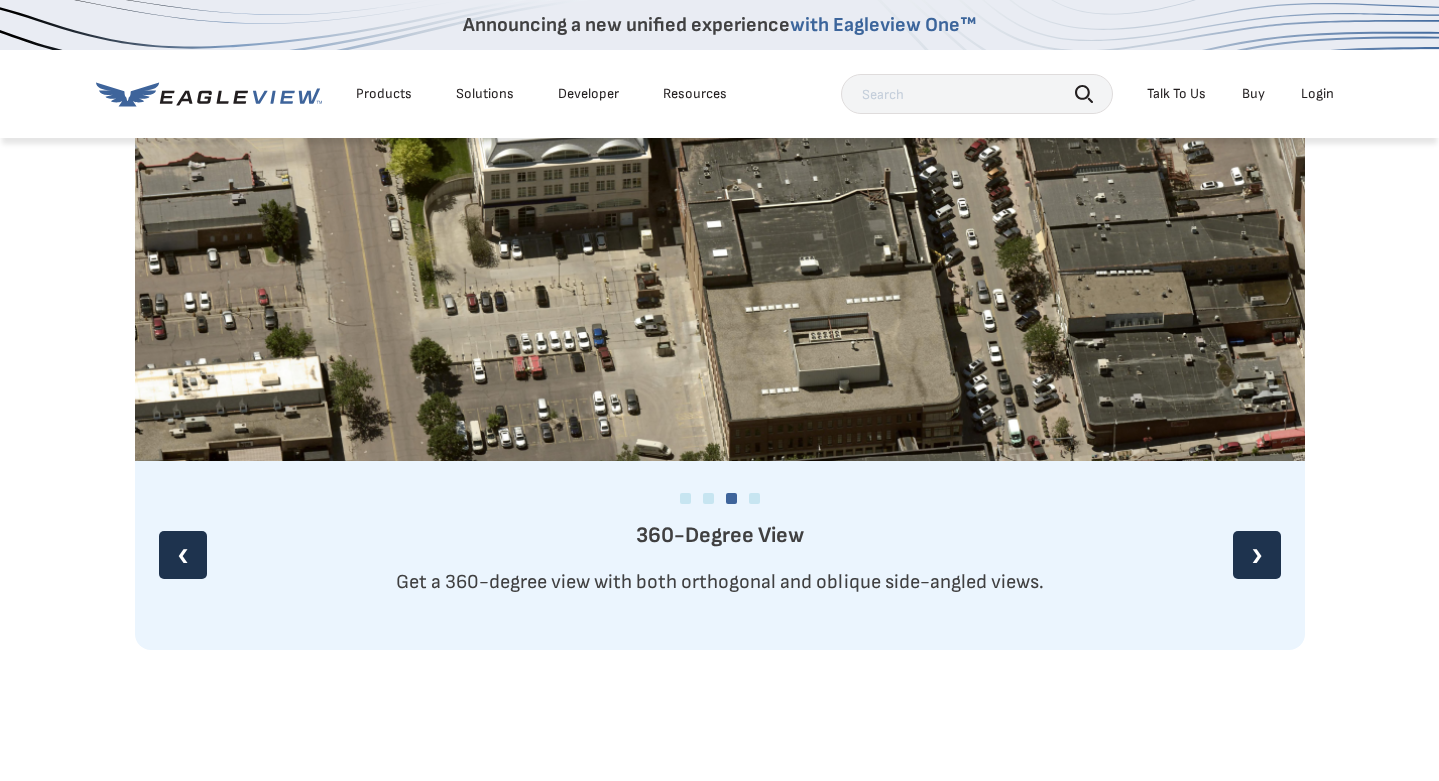 scroll, scrollTop: 2419, scrollLeft: 0, axis: vertical 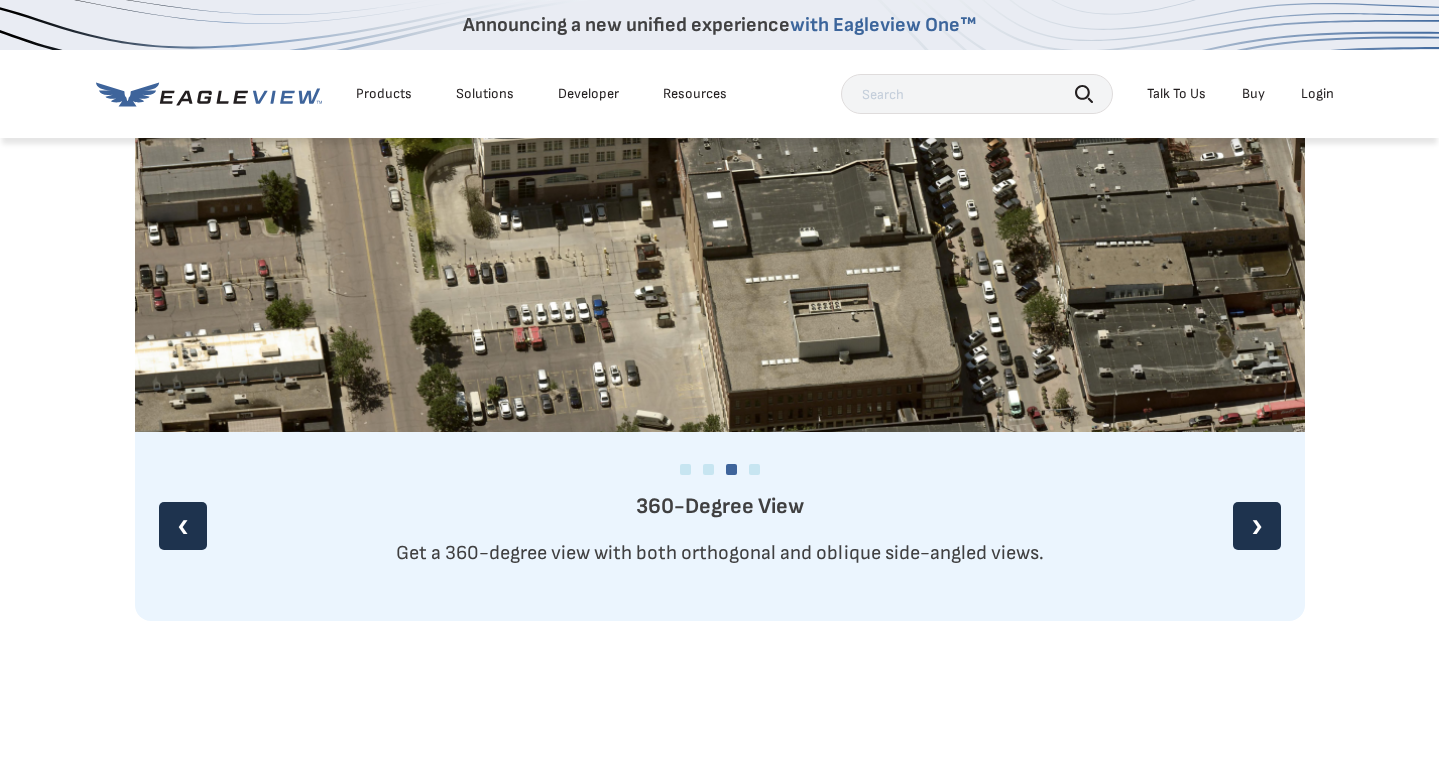 click on "❯" at bounding box center [1257, 526] 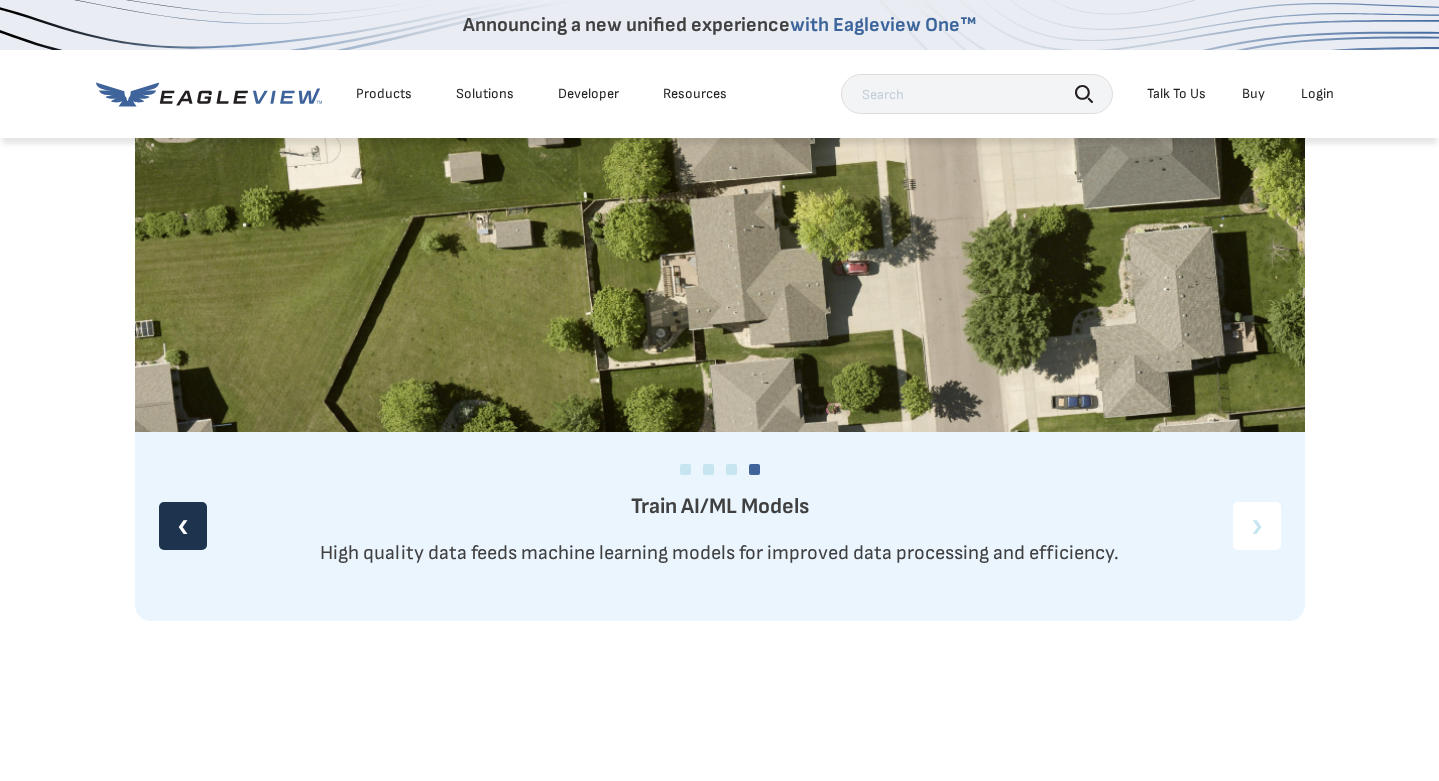 click on "Train AI/ML Models" at bounding box center [720, 507] 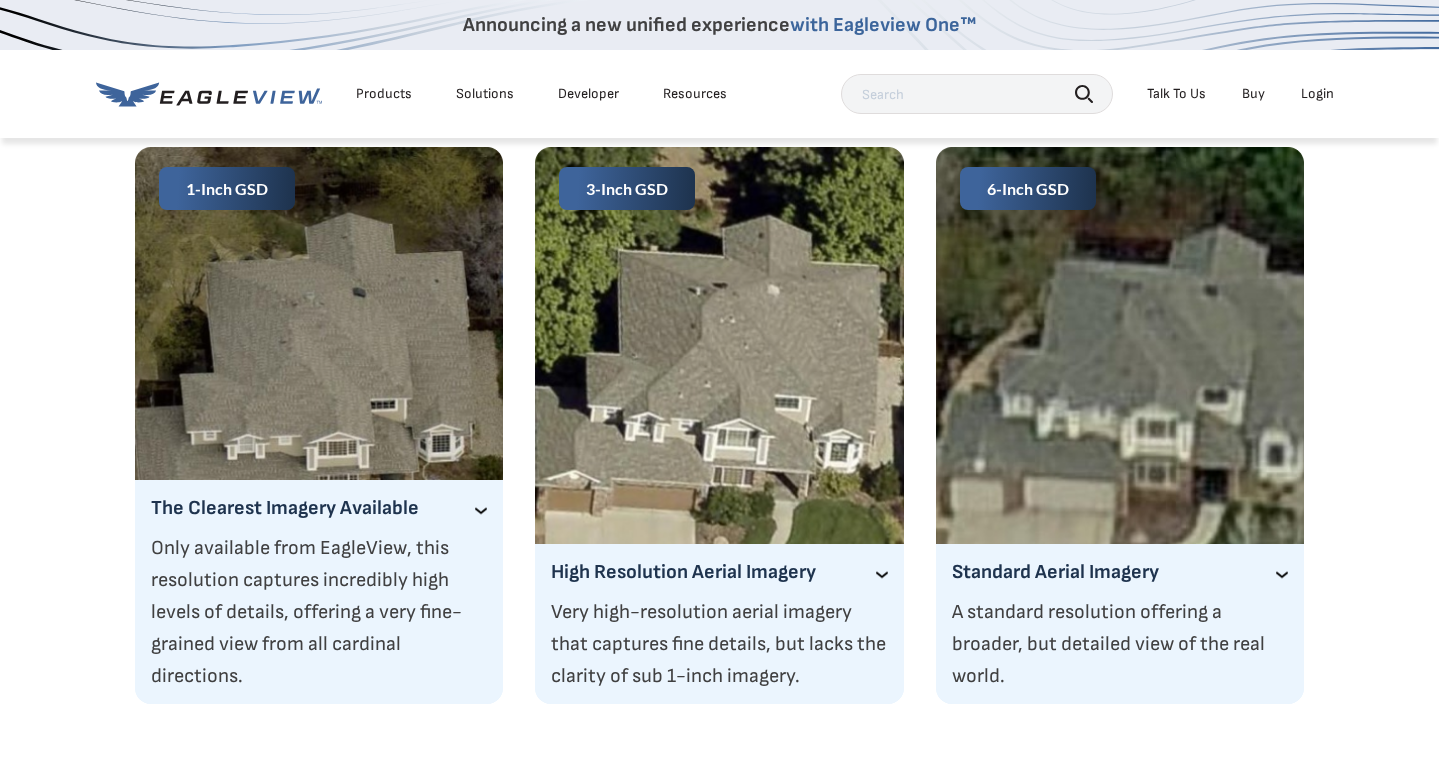 scroll, scrollTop: 3244, scrollLeft: 0, axis: vertical 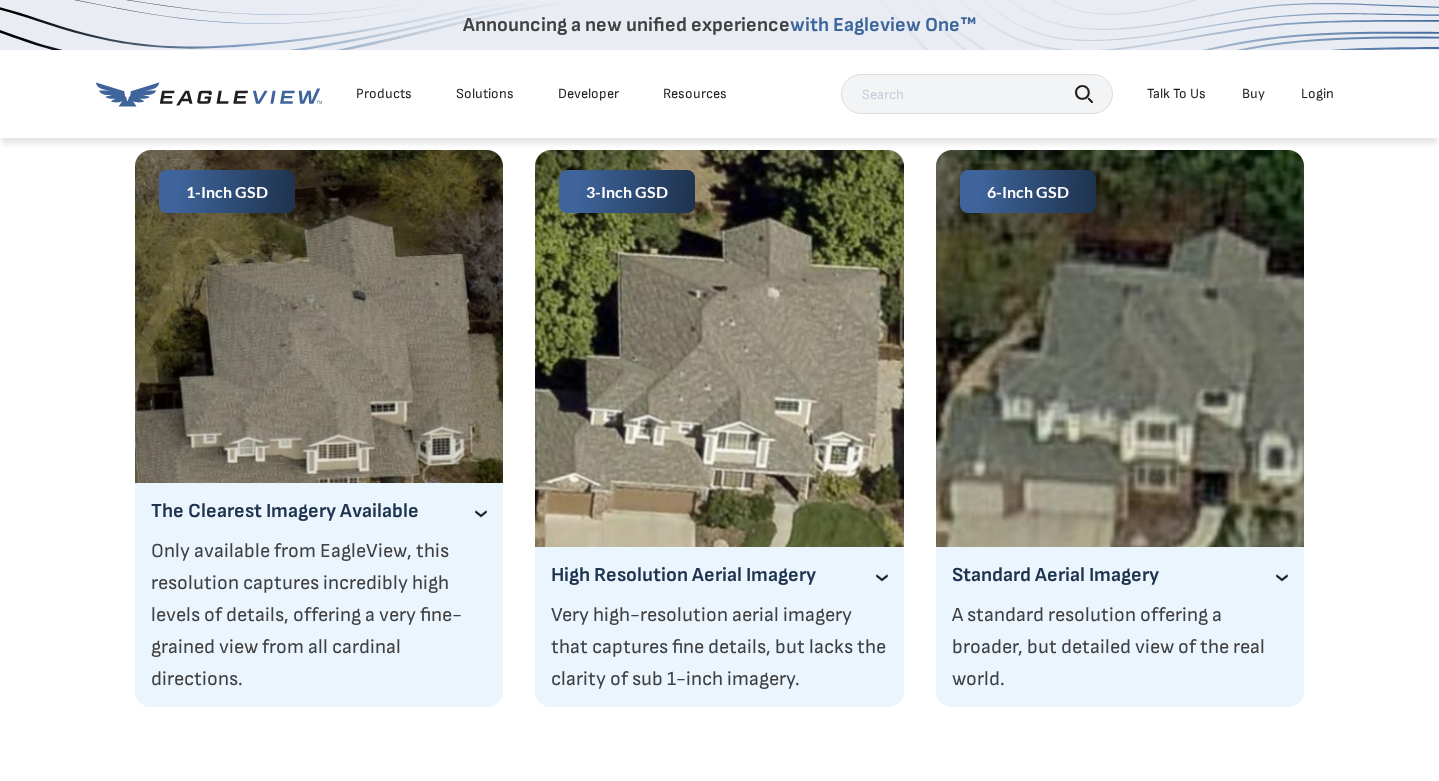 click on "The Clearest Imagery Available" at bounding box center [319, 511] 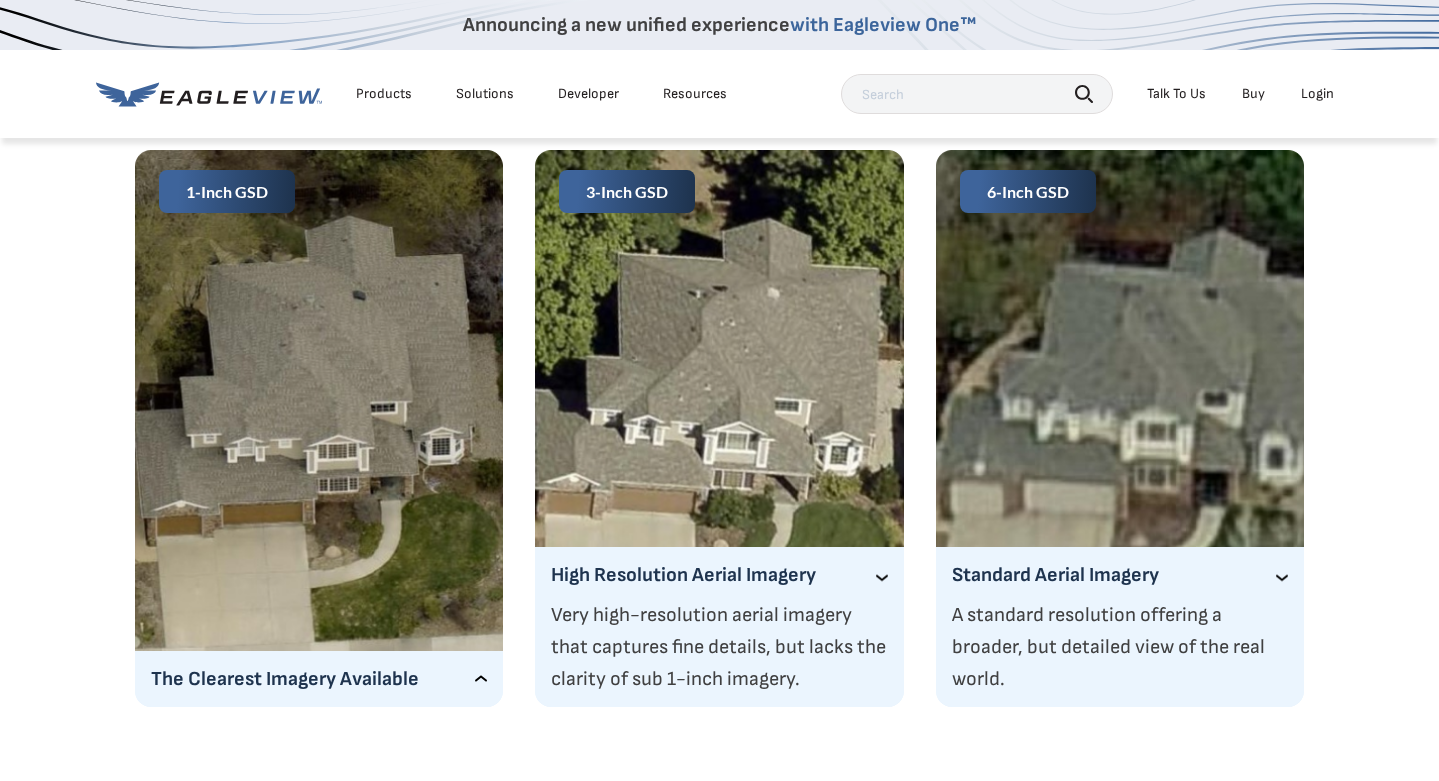 click on "The Clearest Imagery Available" at bounding box center (319, 679) 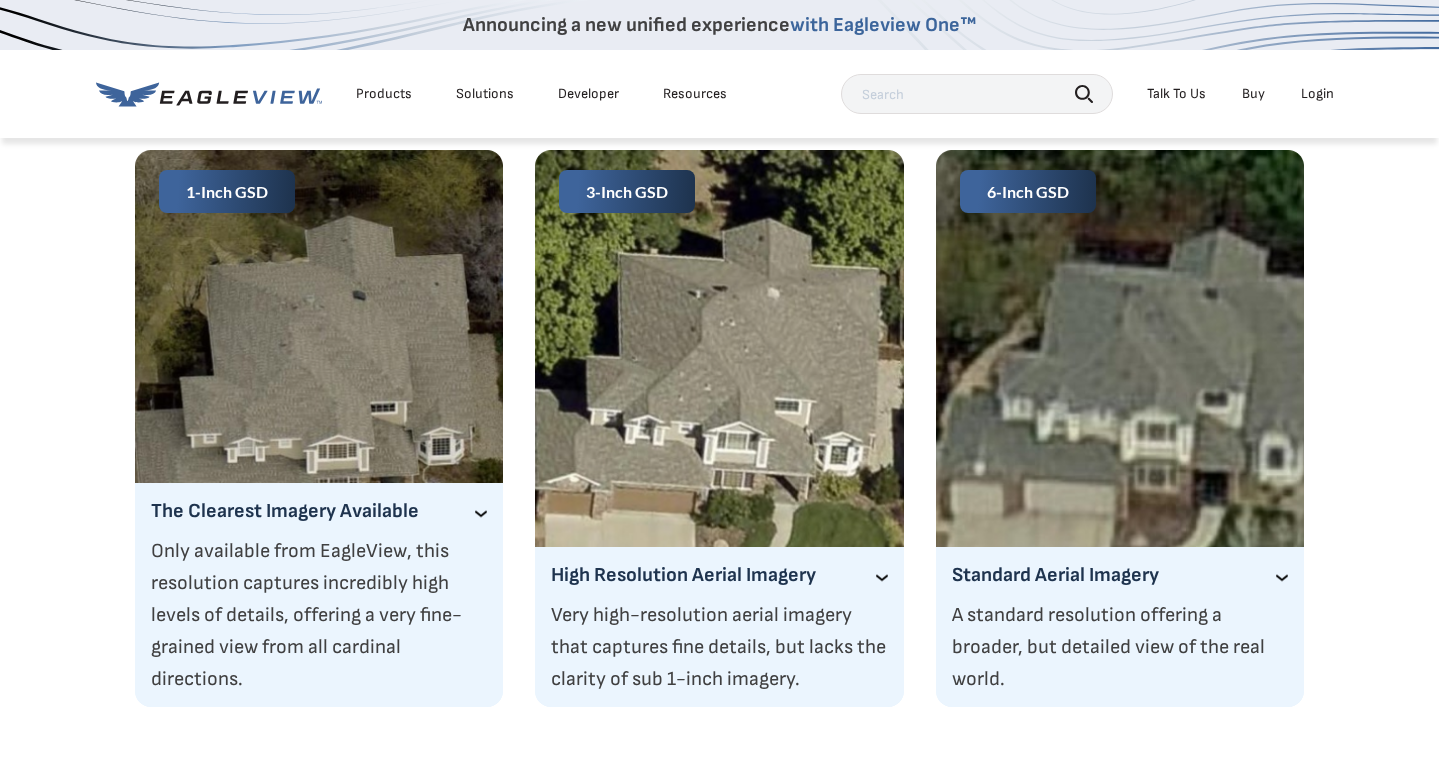 click on "High Resolution Aerial Imagery" at bounding box center [719, 575] 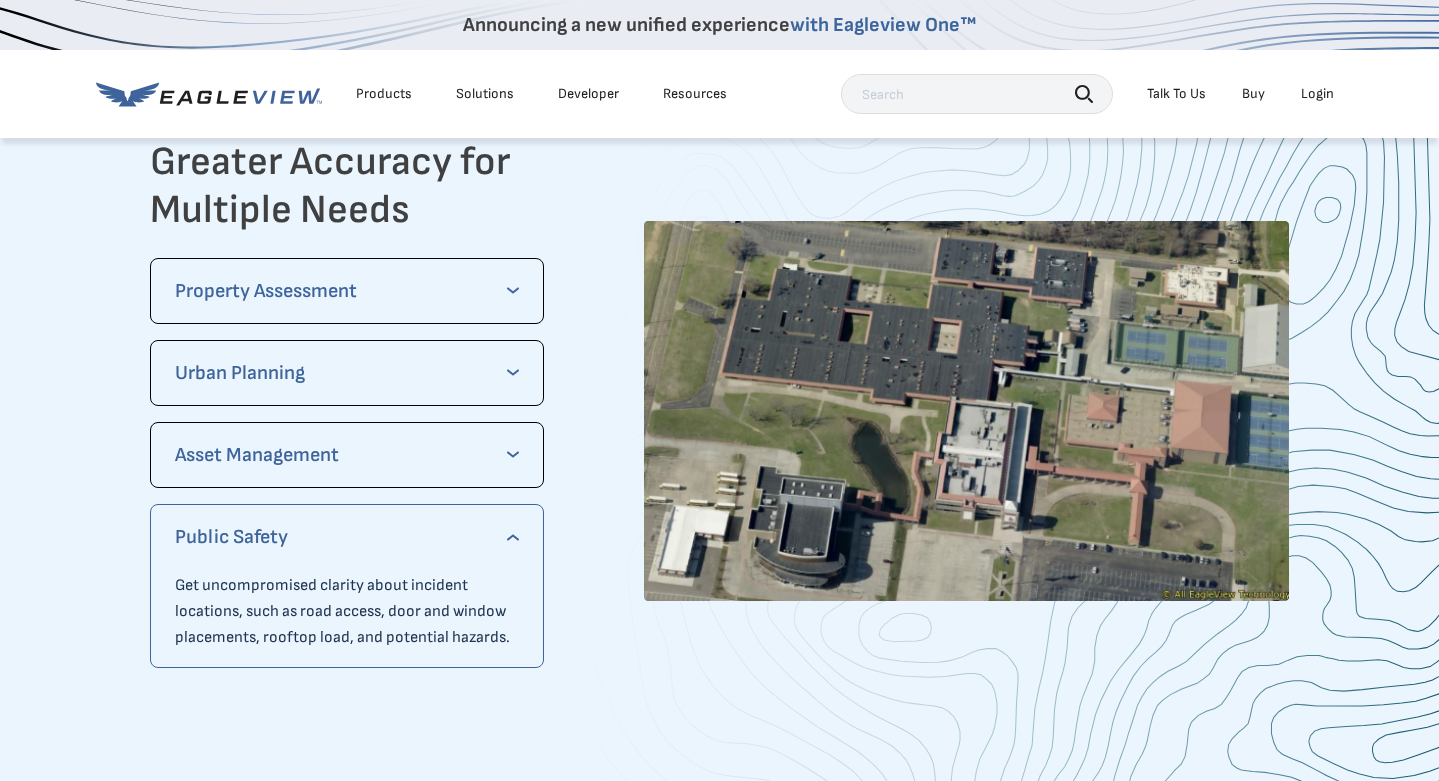 scroll, scrollTop: 4027, scrollLeft: 0, axis: vertical 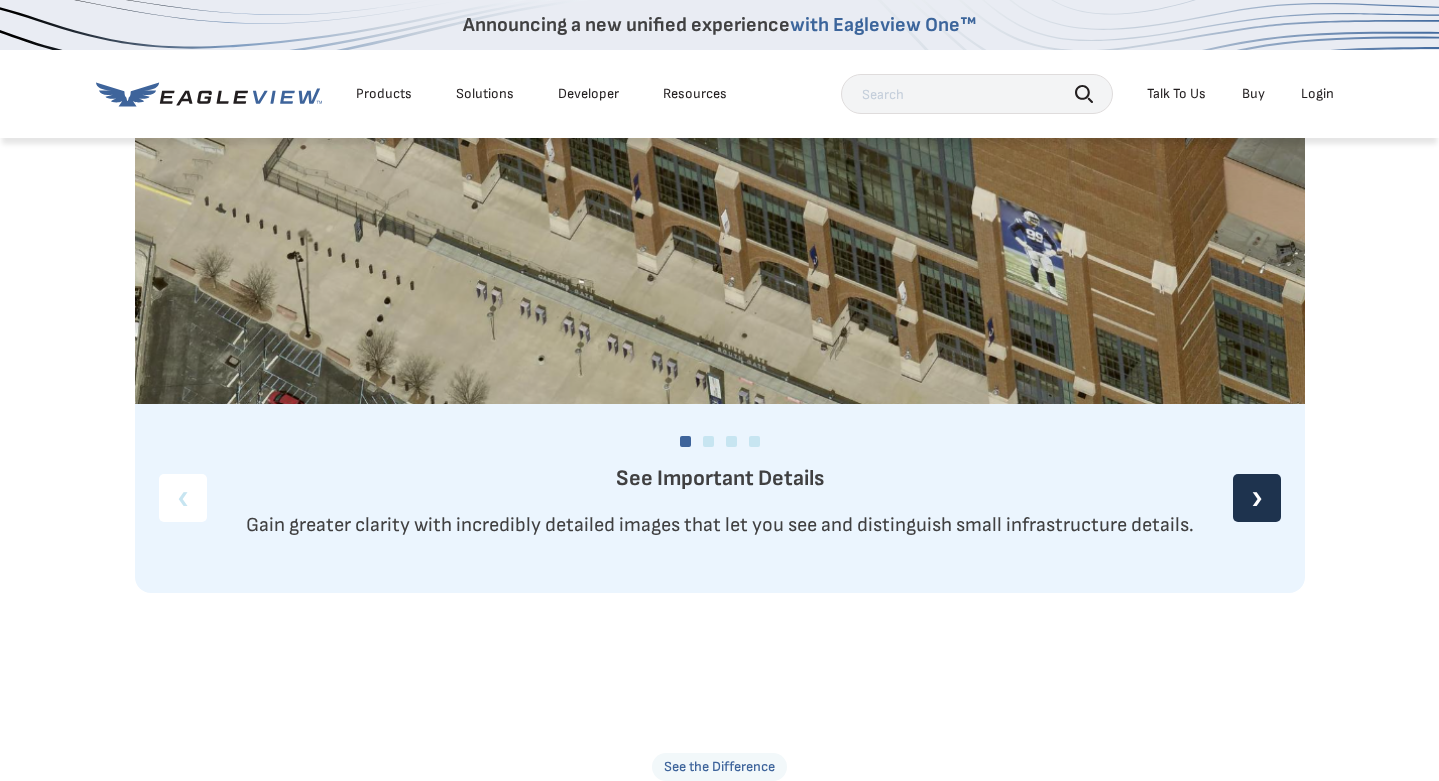 click on "❯" at bounding box center [1257, 498] 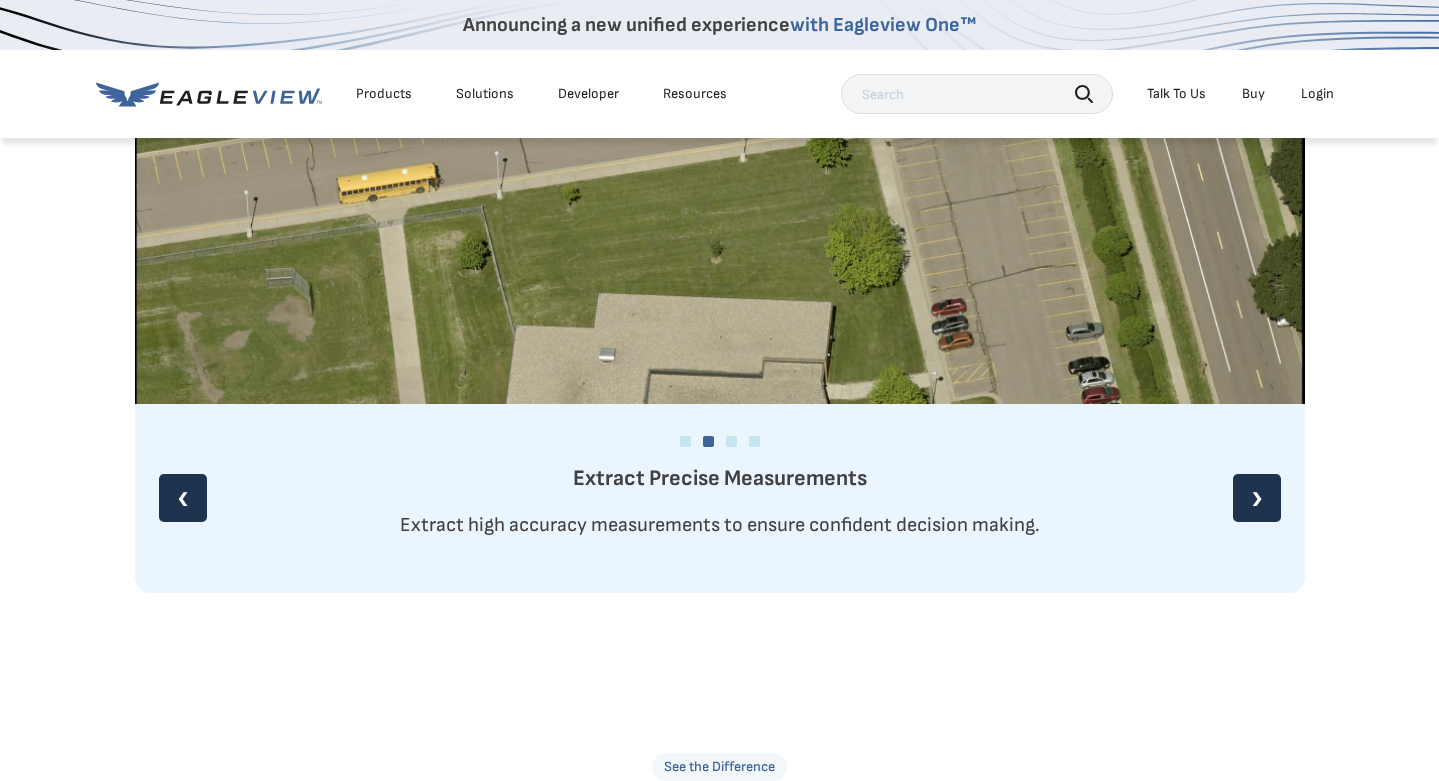 click on "❯" at bounding box center [1257, 498] 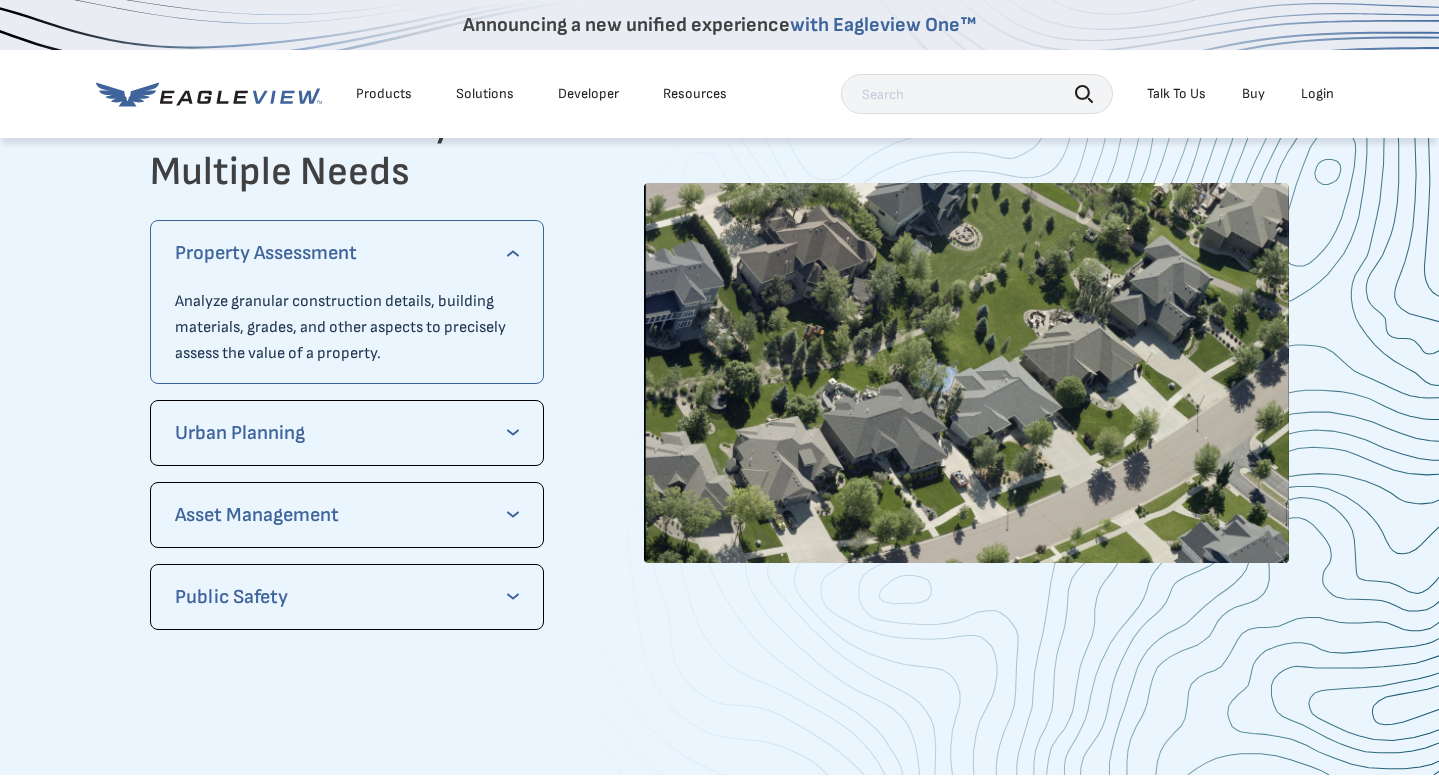 scroll, scrollTop: 4083, scrollLeft: 0, axis: vertical 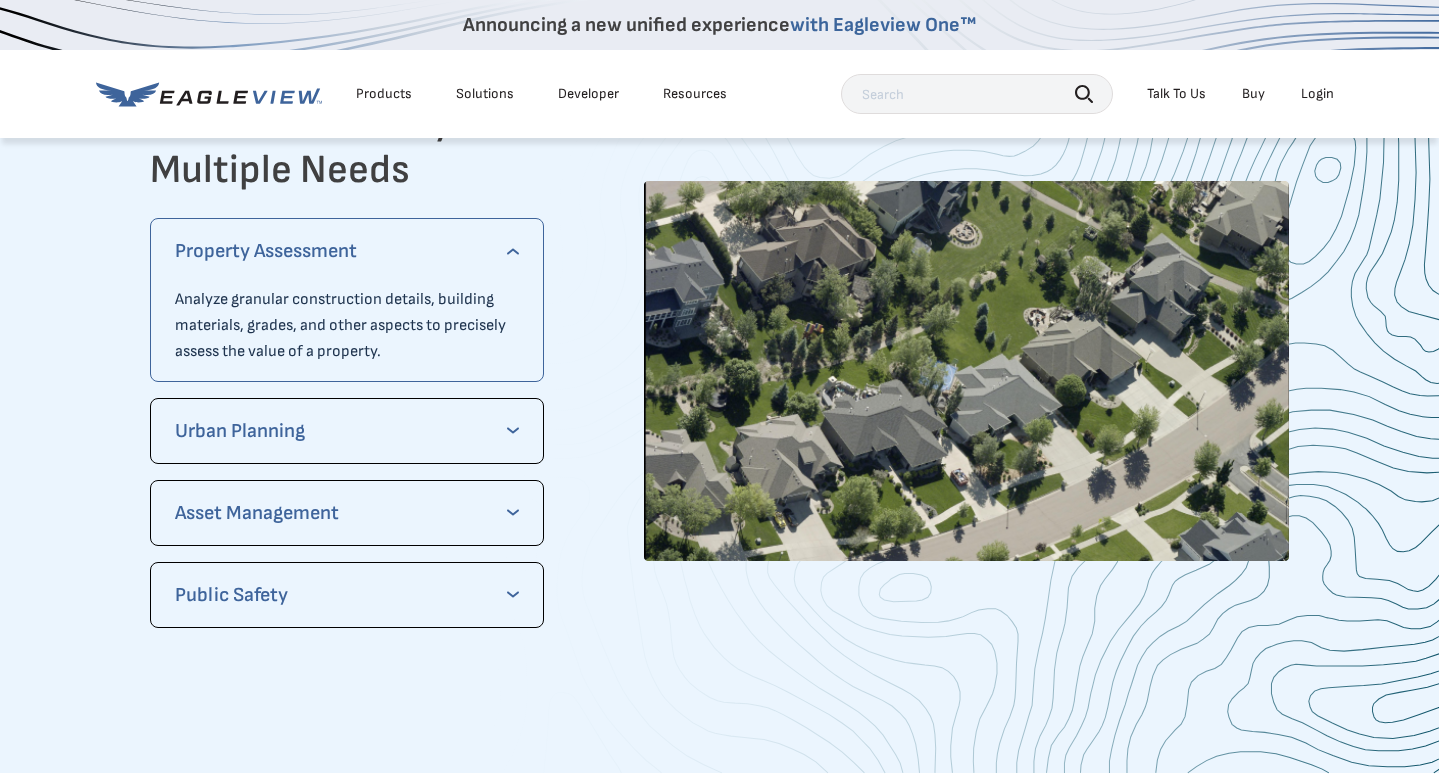 click on "Property Assessment" at bounding box center [347, 251] 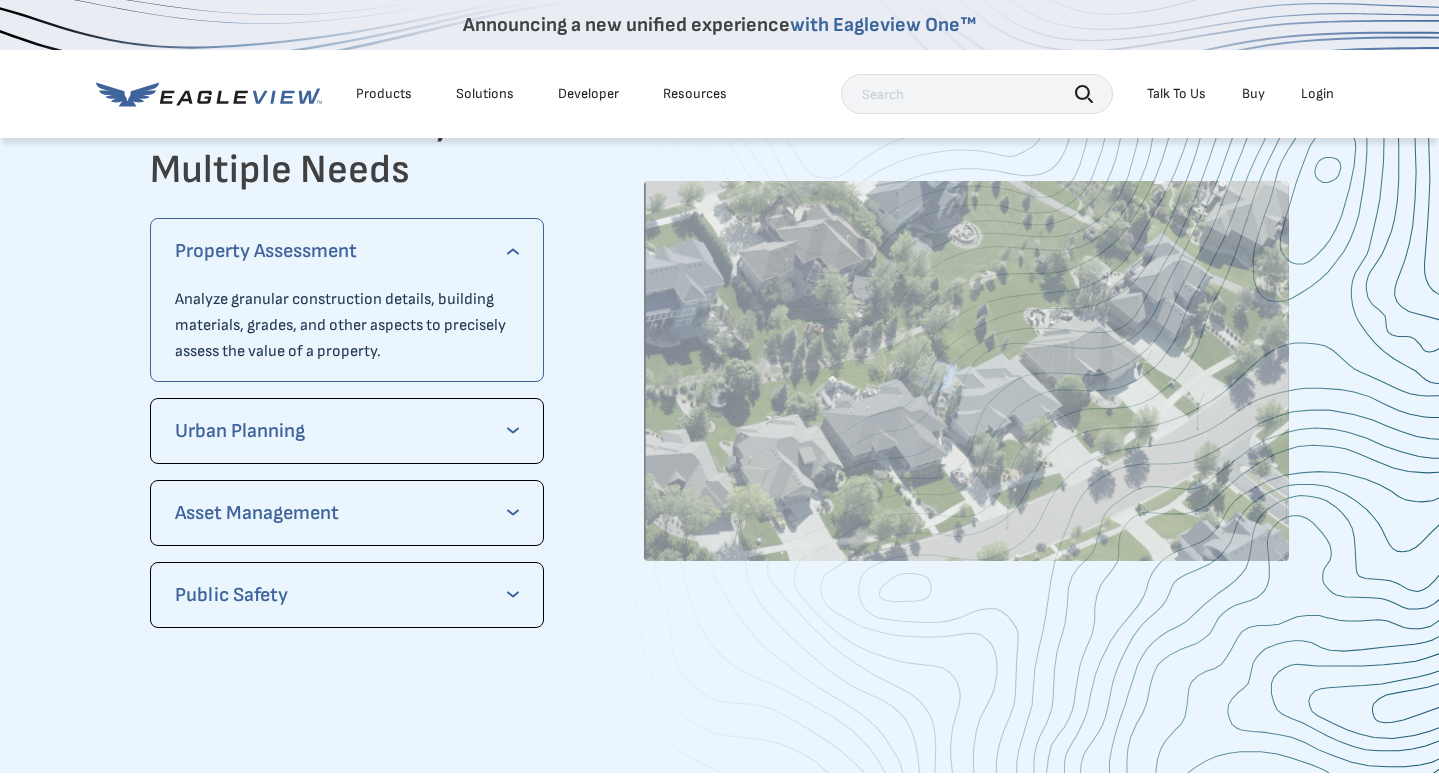 click on "Urban Planning" at bounding box center (347, 431) 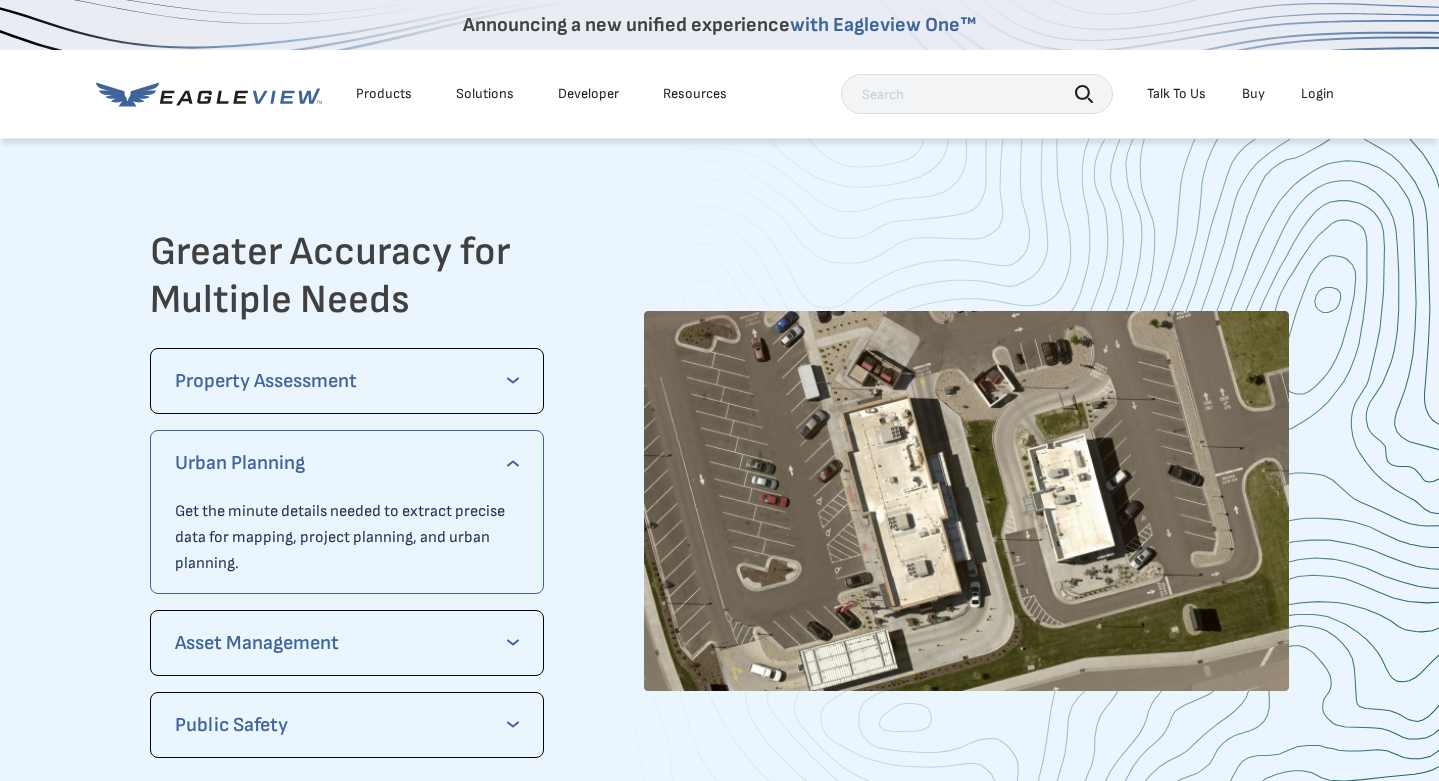 scroll, scrollTop: 3960, scrollLeft: 0, axis: vertical 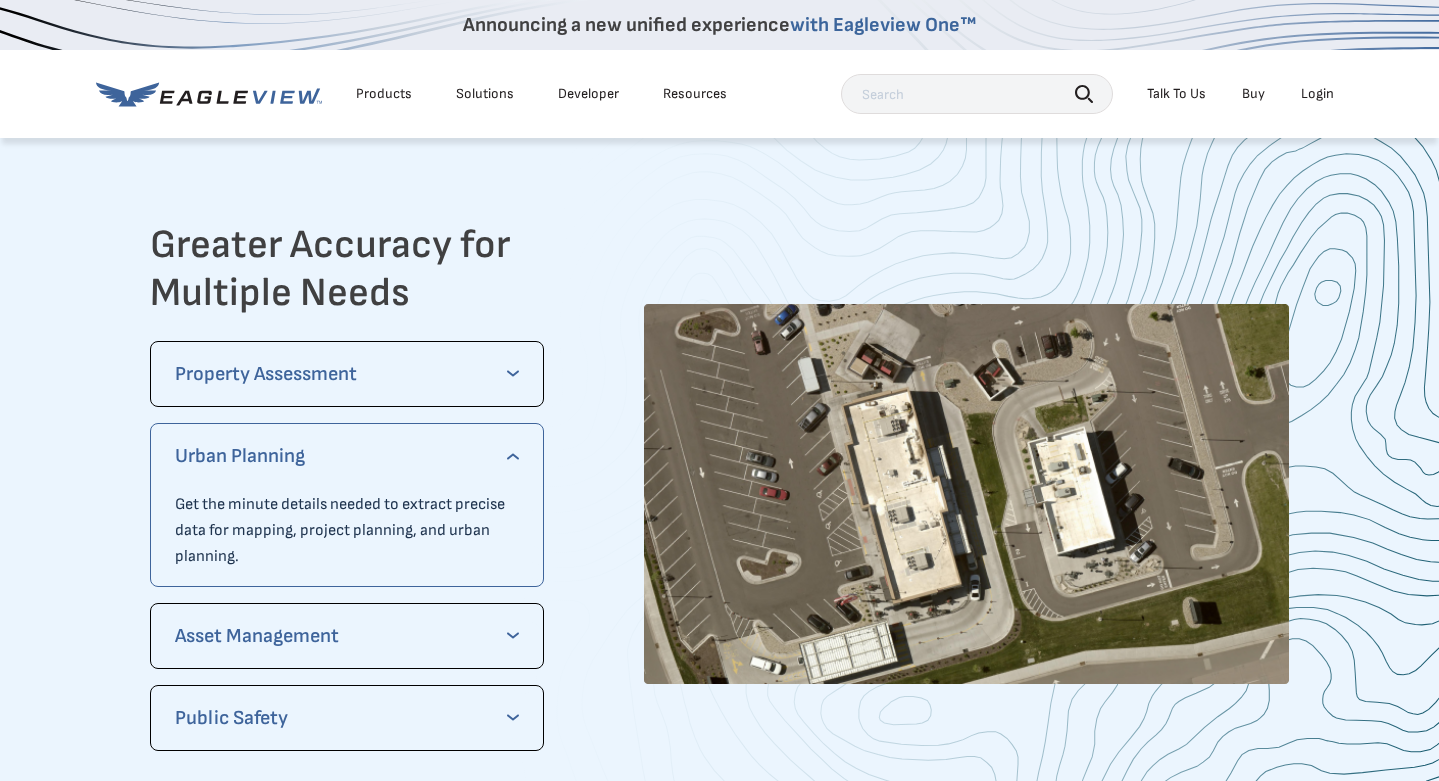 click on "Asset Management" at bounding box center (347, 636) 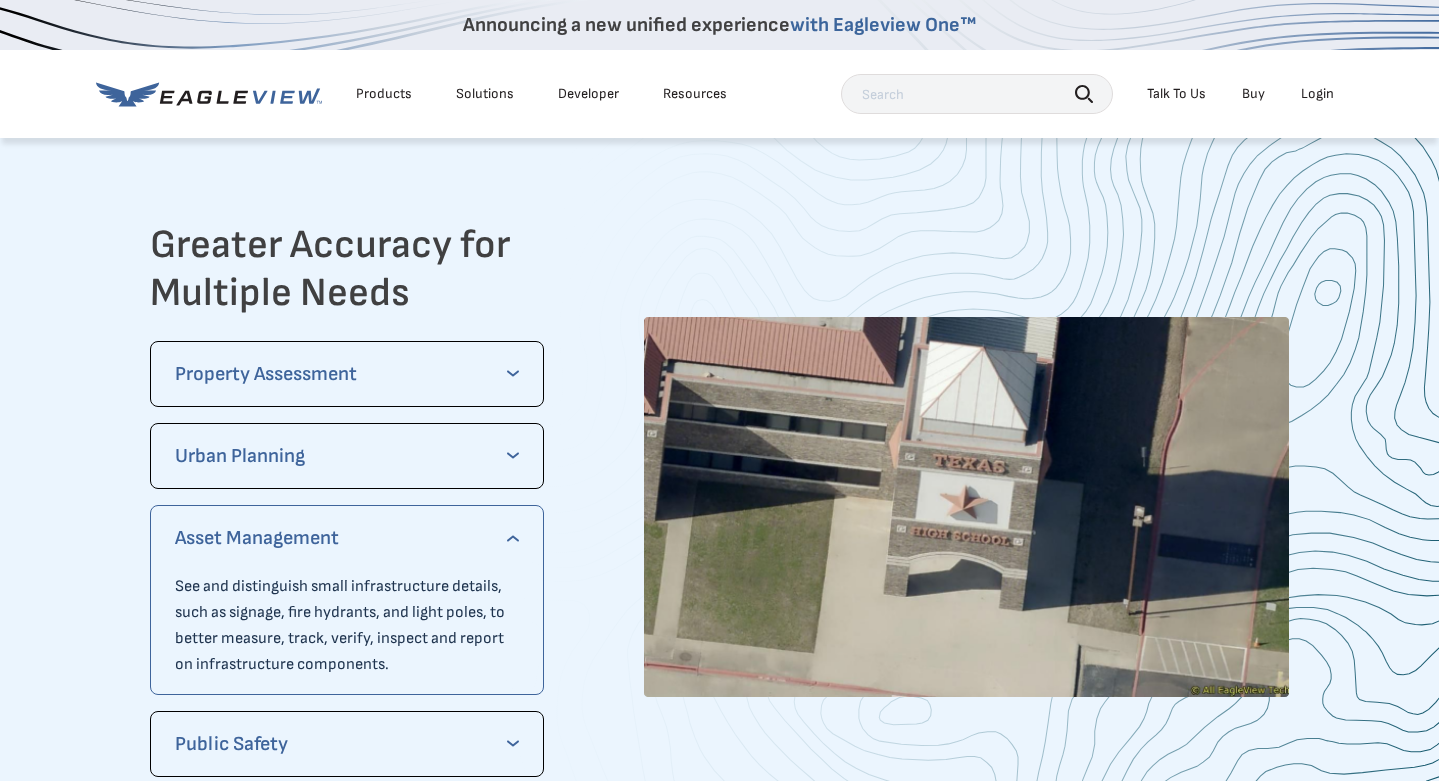 click on "Public Safety" at bounding box center (347, 744) 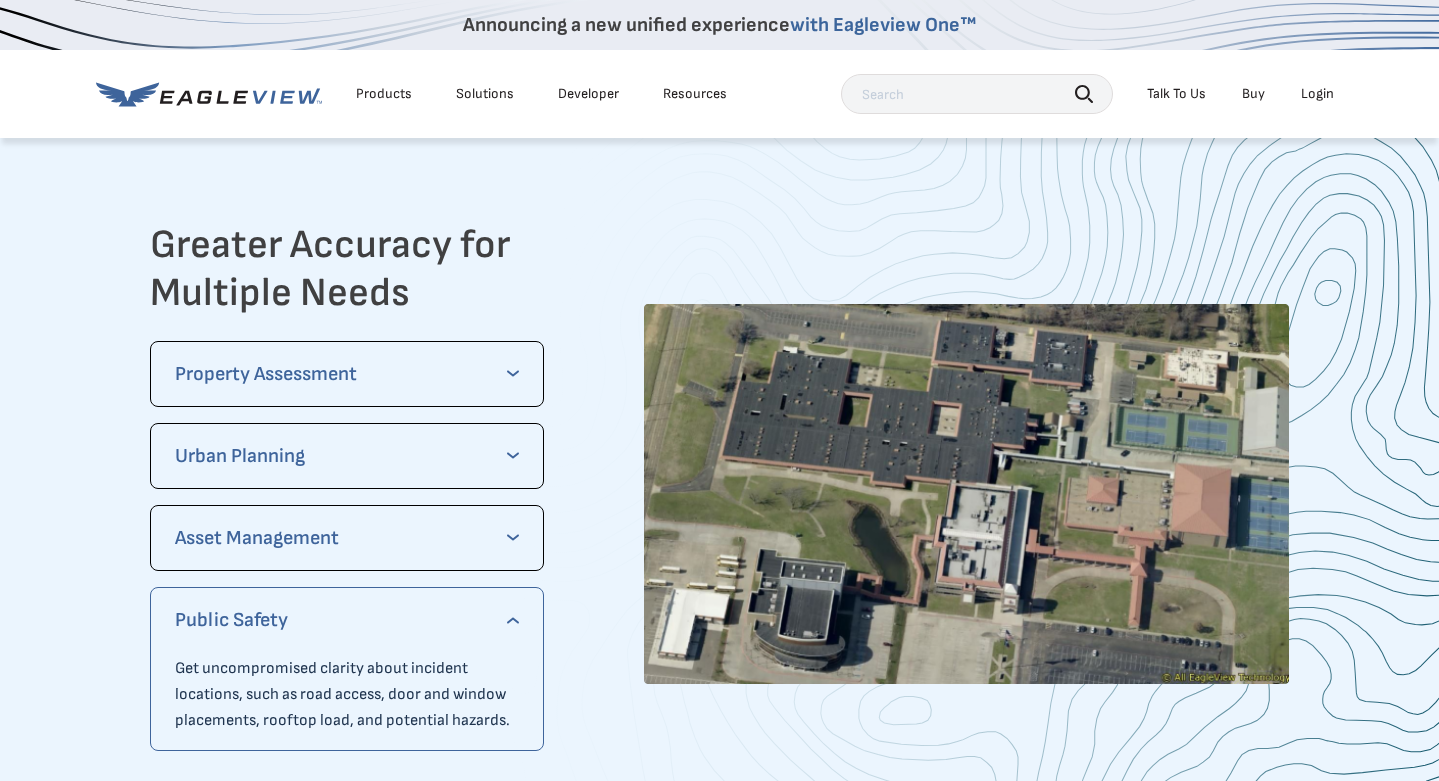 click on "Asset Management" at bounding box center [347, 538] 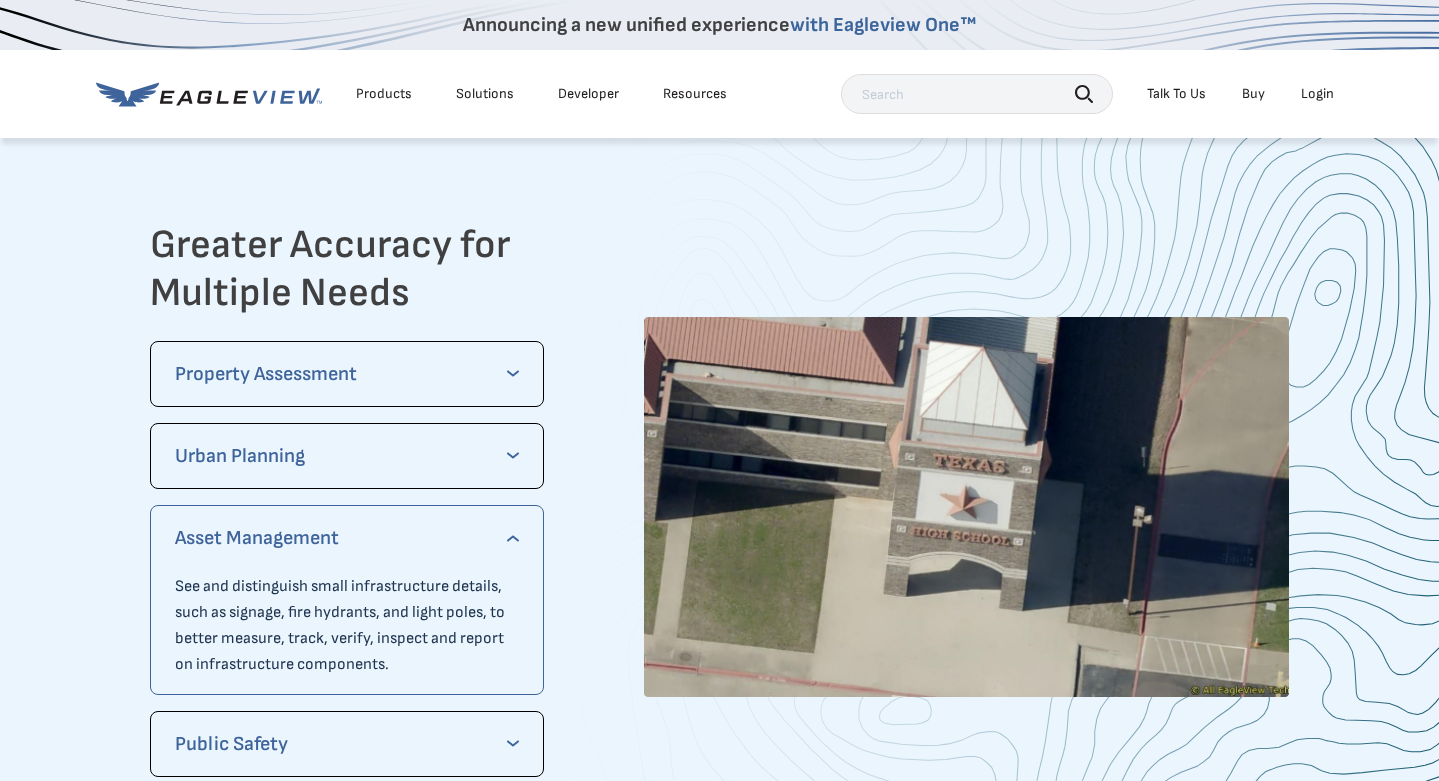 click on "Urban Planning" at bounding box center (347, 456) 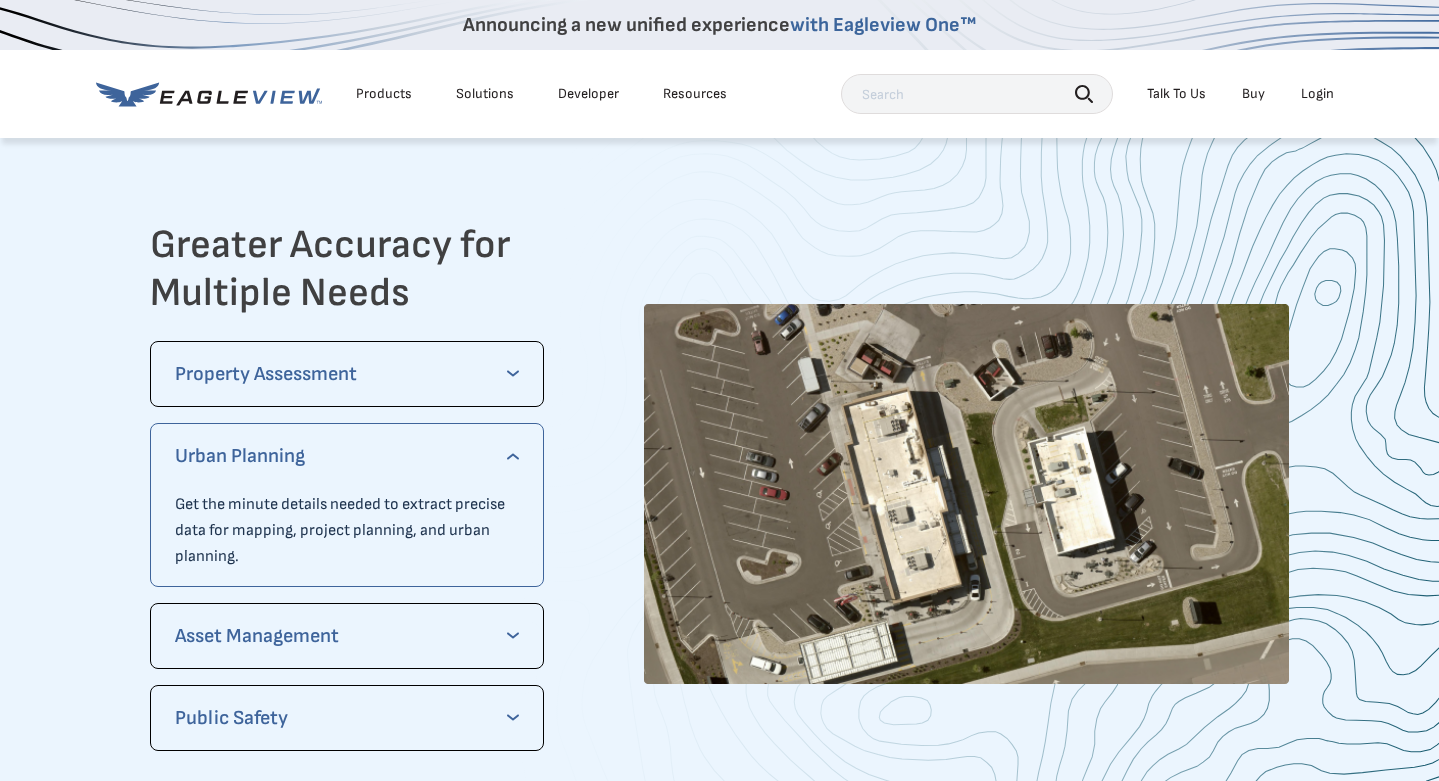 click on "Property Assessment" at bounding box center (347, 374) 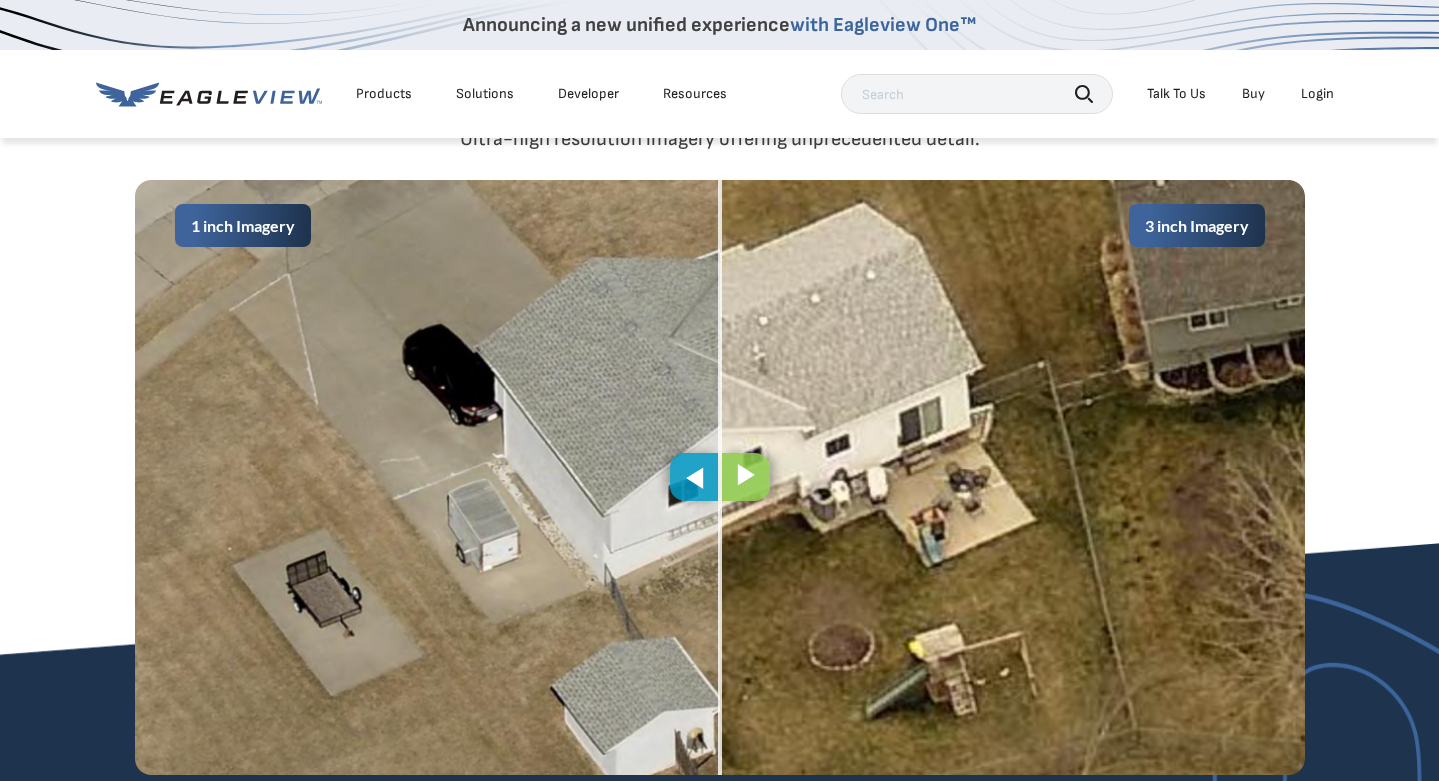 scroll, scrollTop: 1096, scrollLeft: 0, axis: vertical 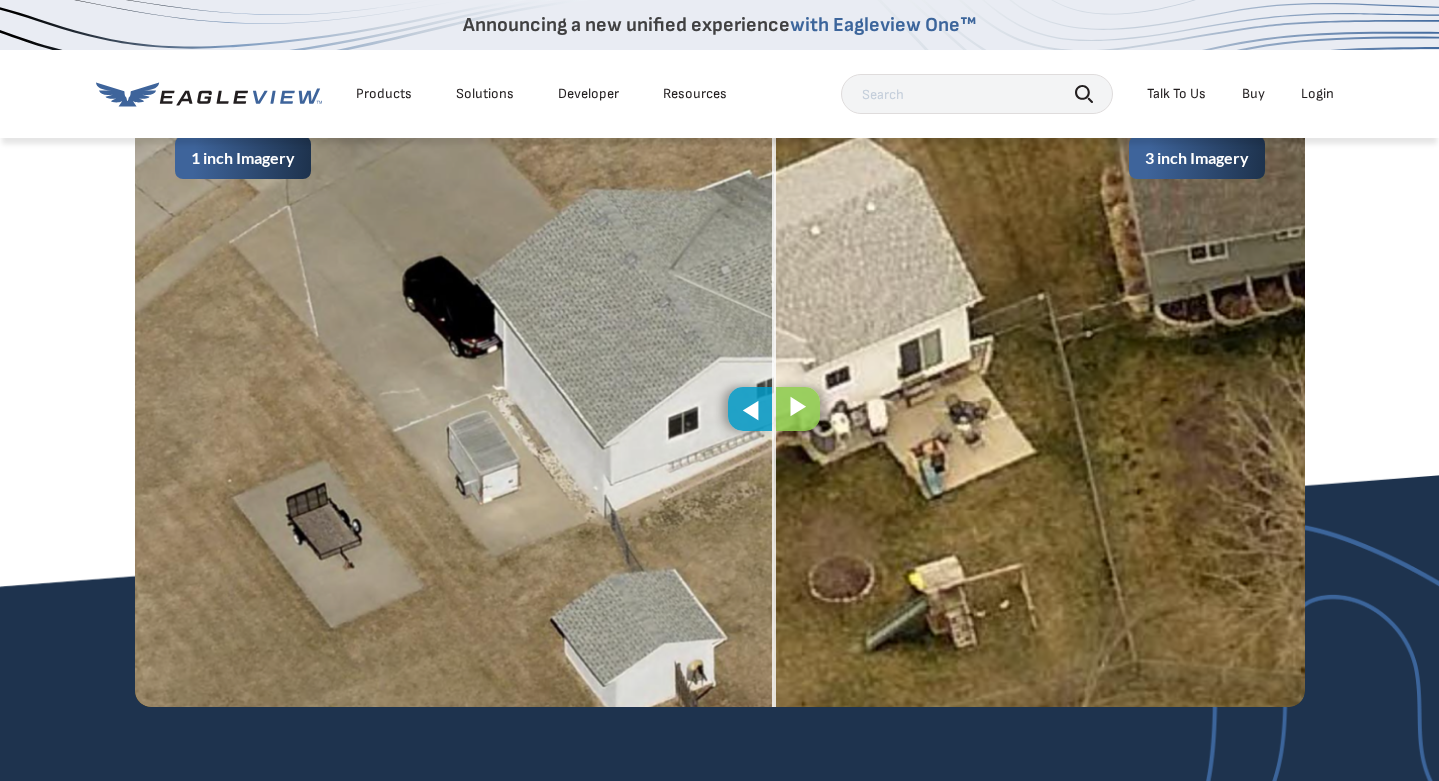 drag, startPoint x: 718, startPoint y: 407, endPoint x: 770, endPoint y: 356, distance: 72.835434 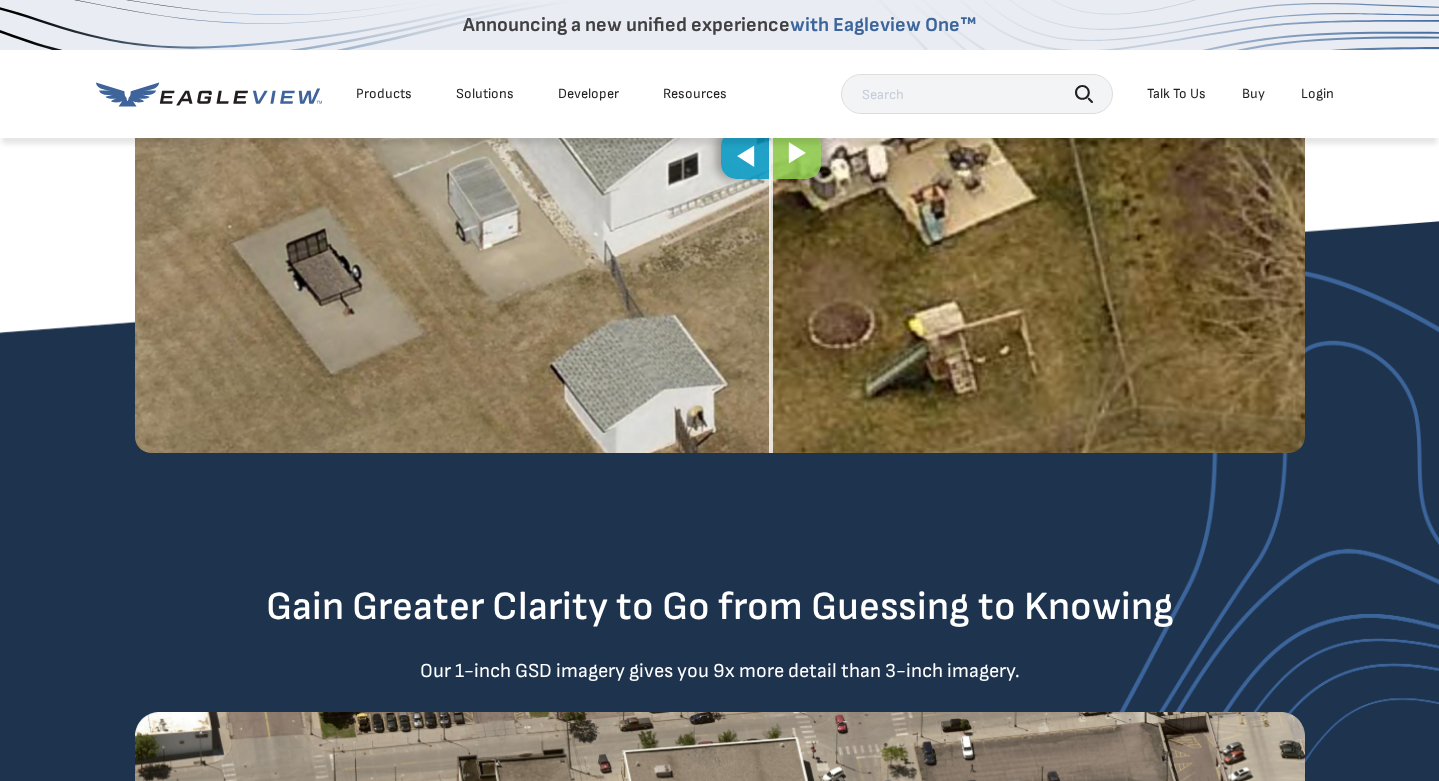 scroll, scrollTop: 1362, scrollLeft: 0, axis: vertical 